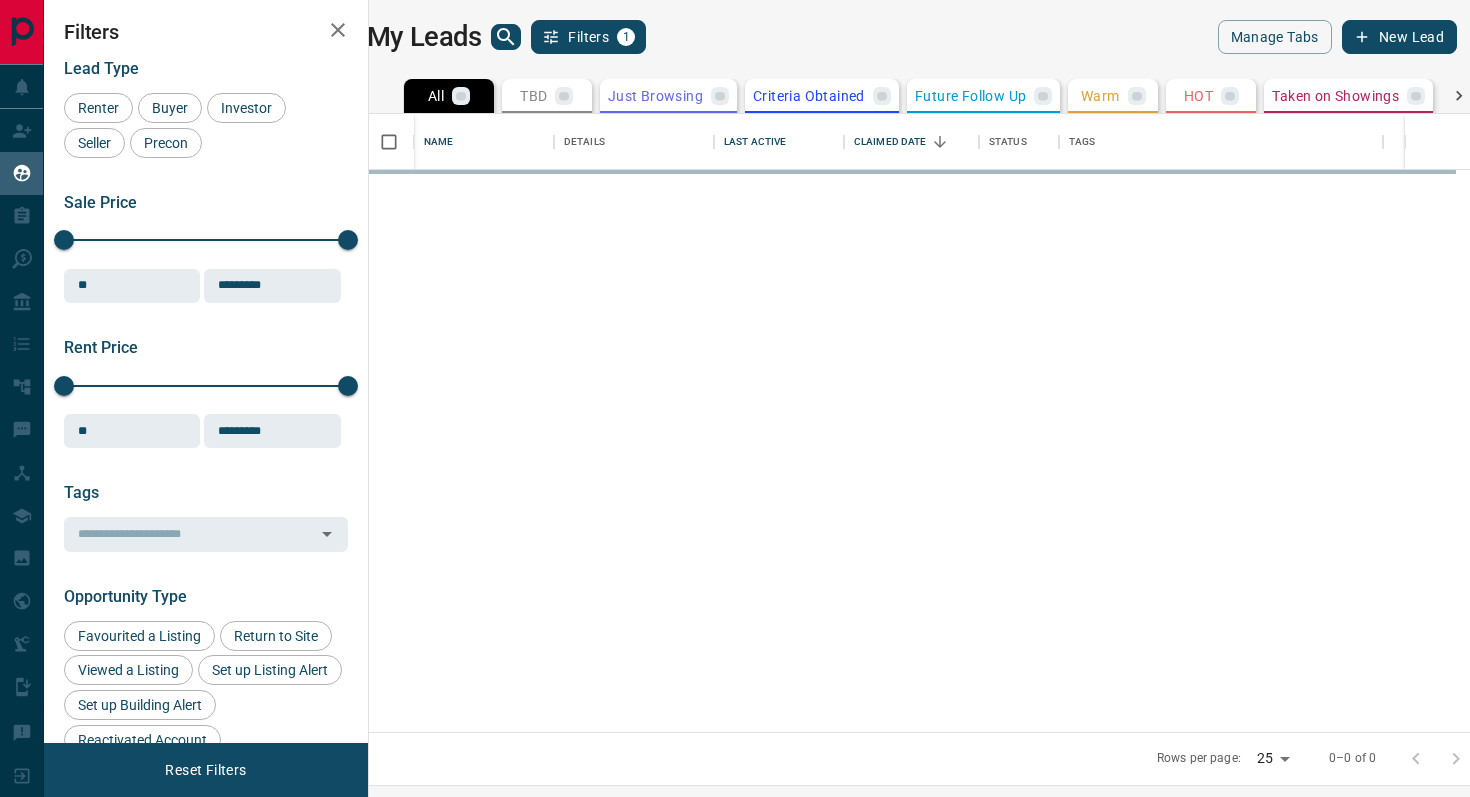 scroll, scrollTop: 0, scrollLeft: 0, axis: both 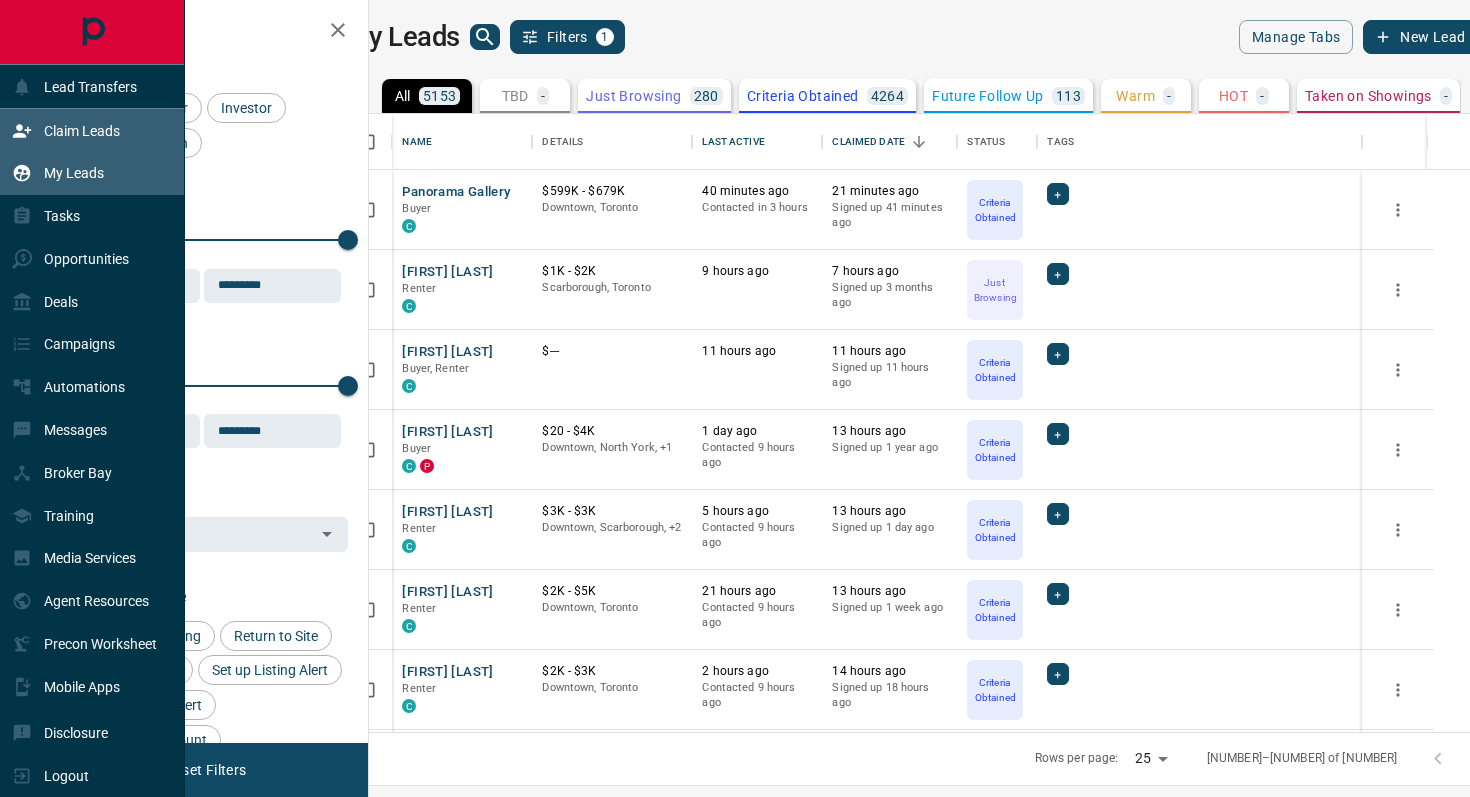 click on "Claim Leads" at bounding box center (82, 131) 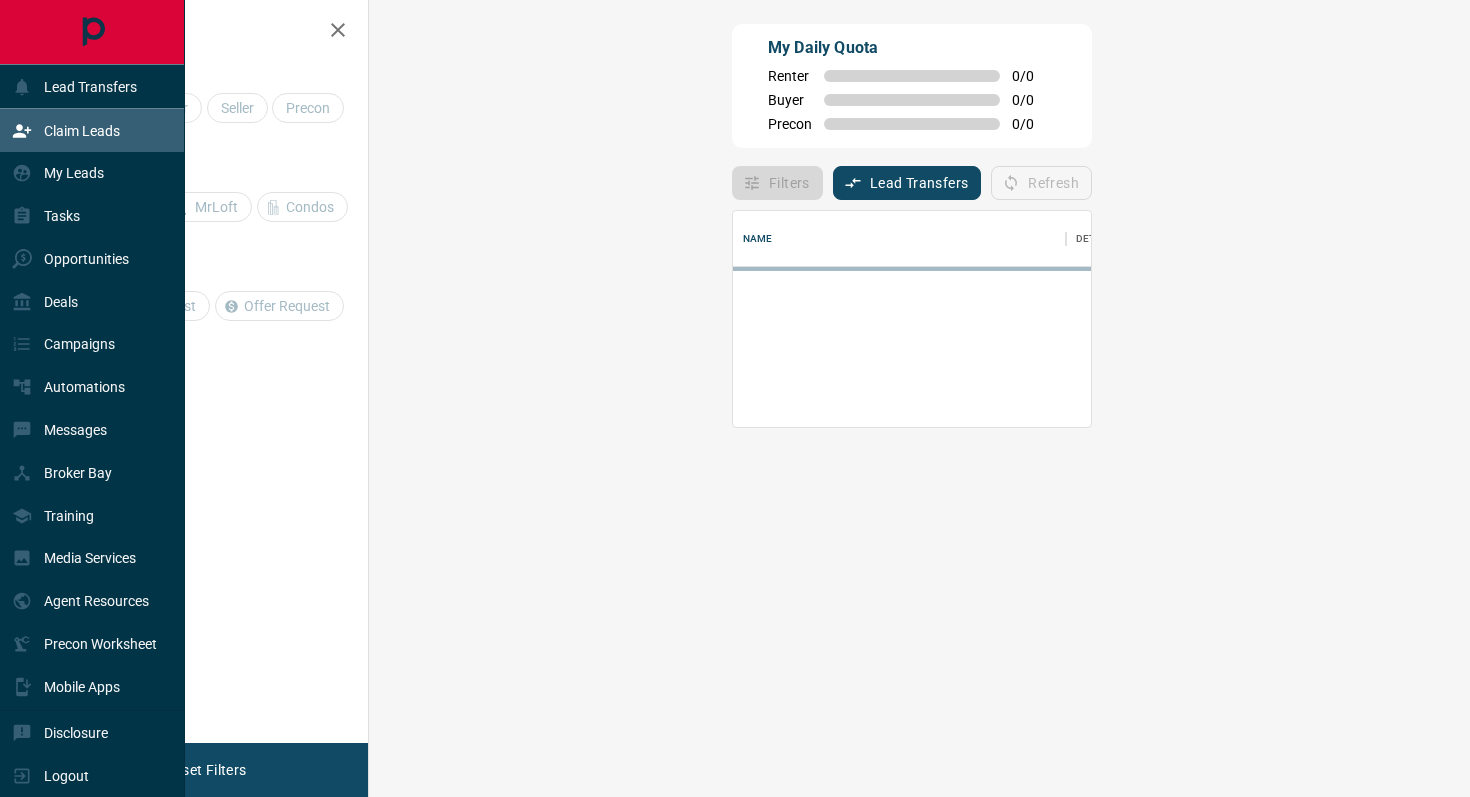 scroll, scrollTop: 1, scrollLeft: 1, axis: both 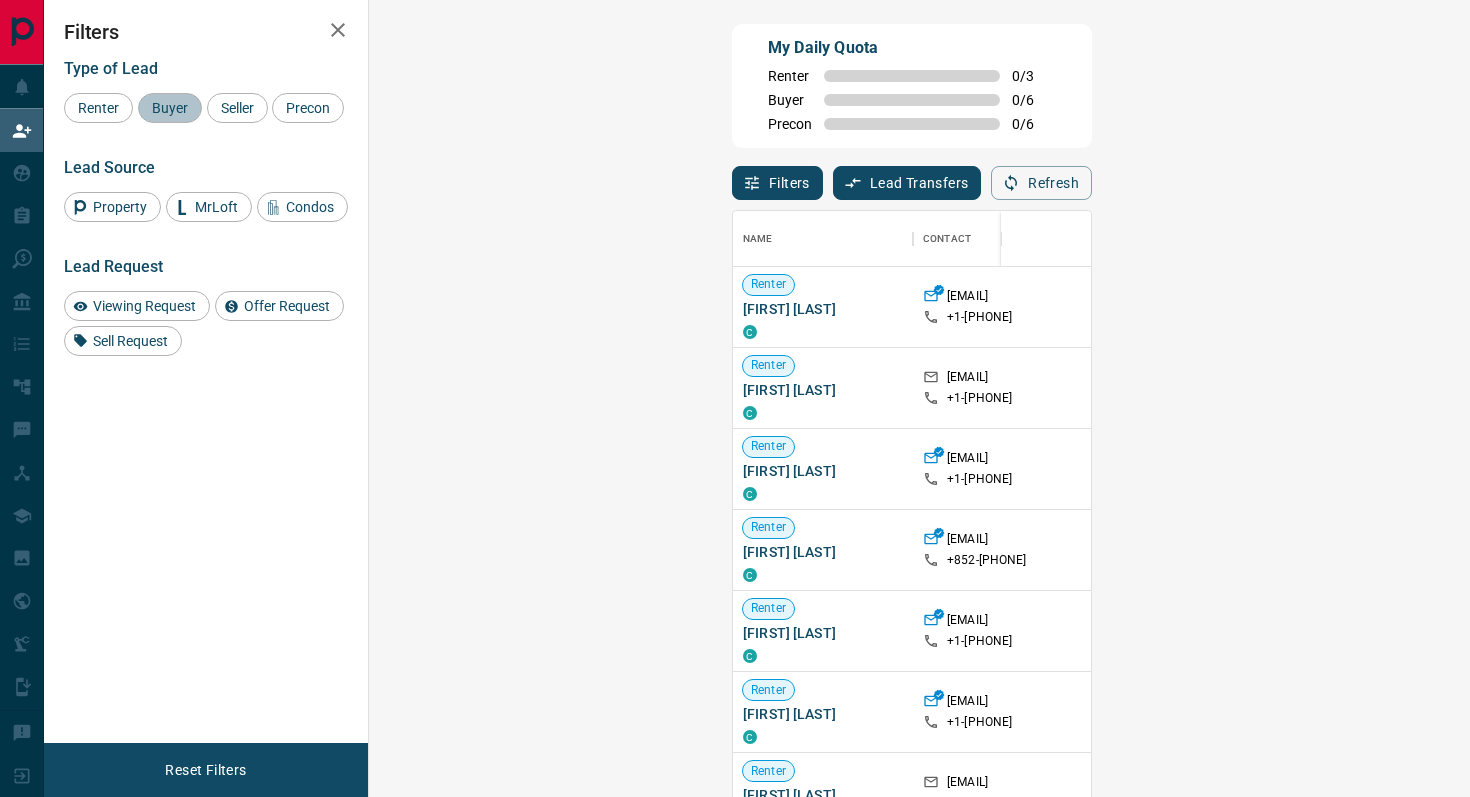 click on "Buyer" at bounding box center [170, 108] 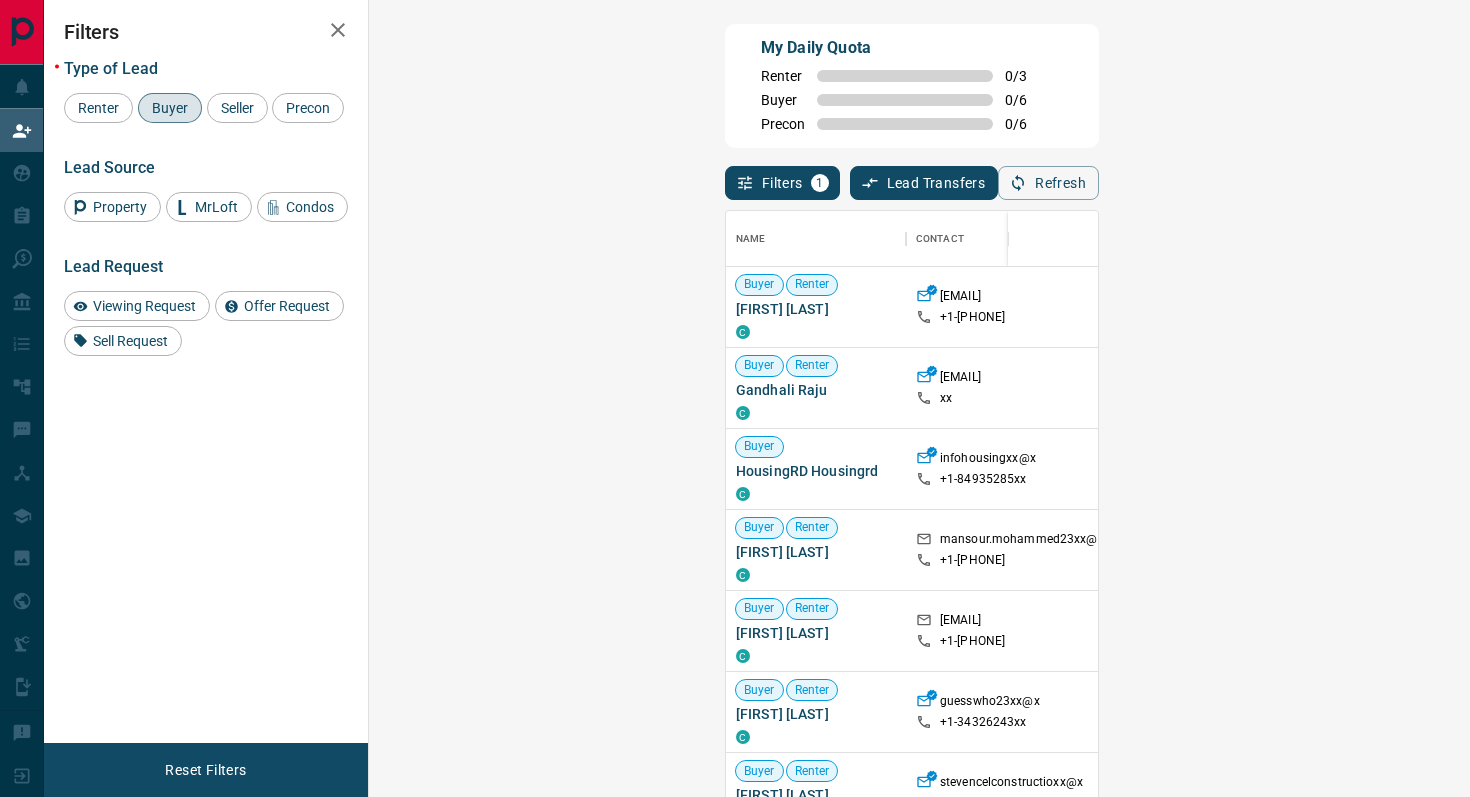 click on "Viewing Request   ( 2 )" at bounding box center (1553, 388) 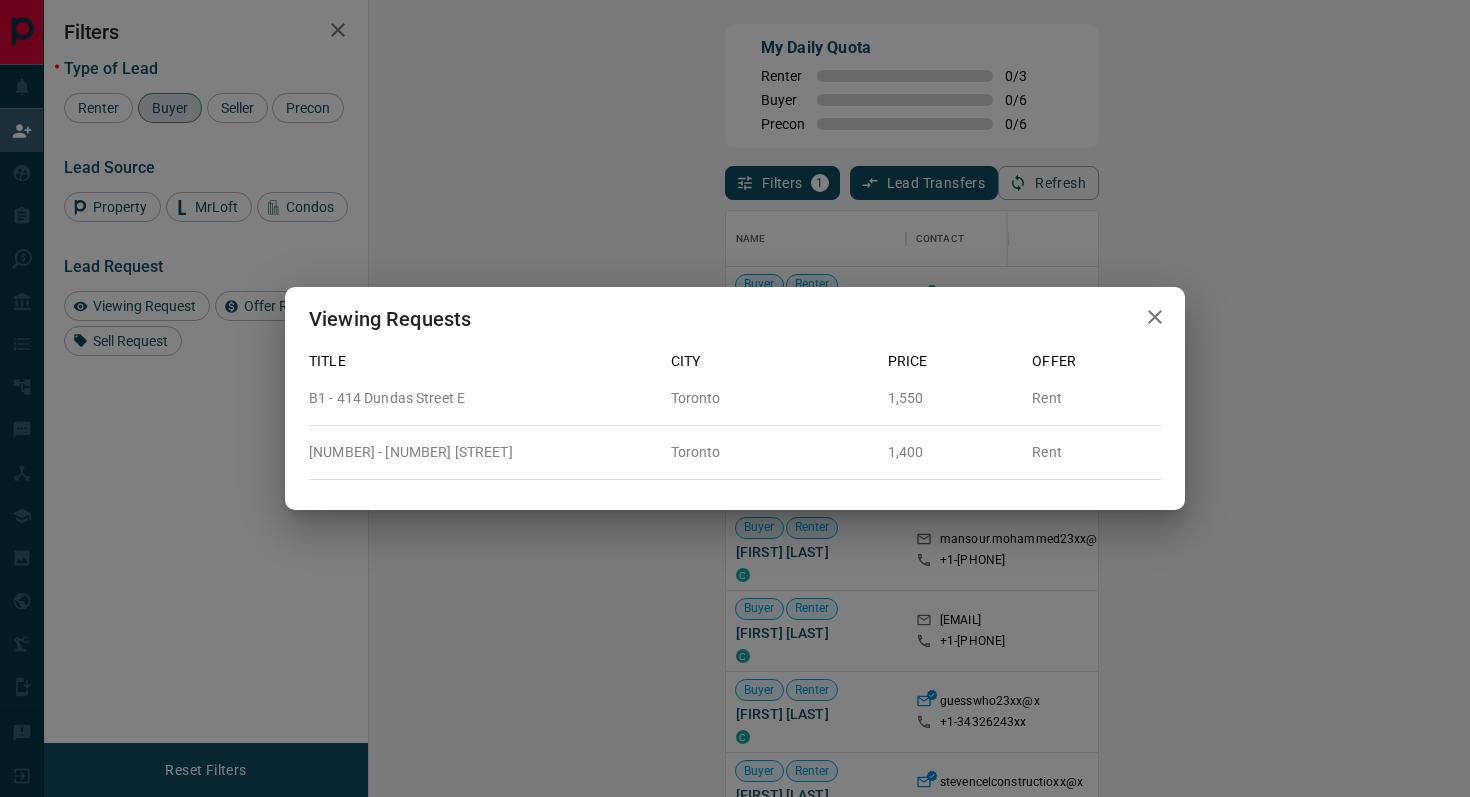 click 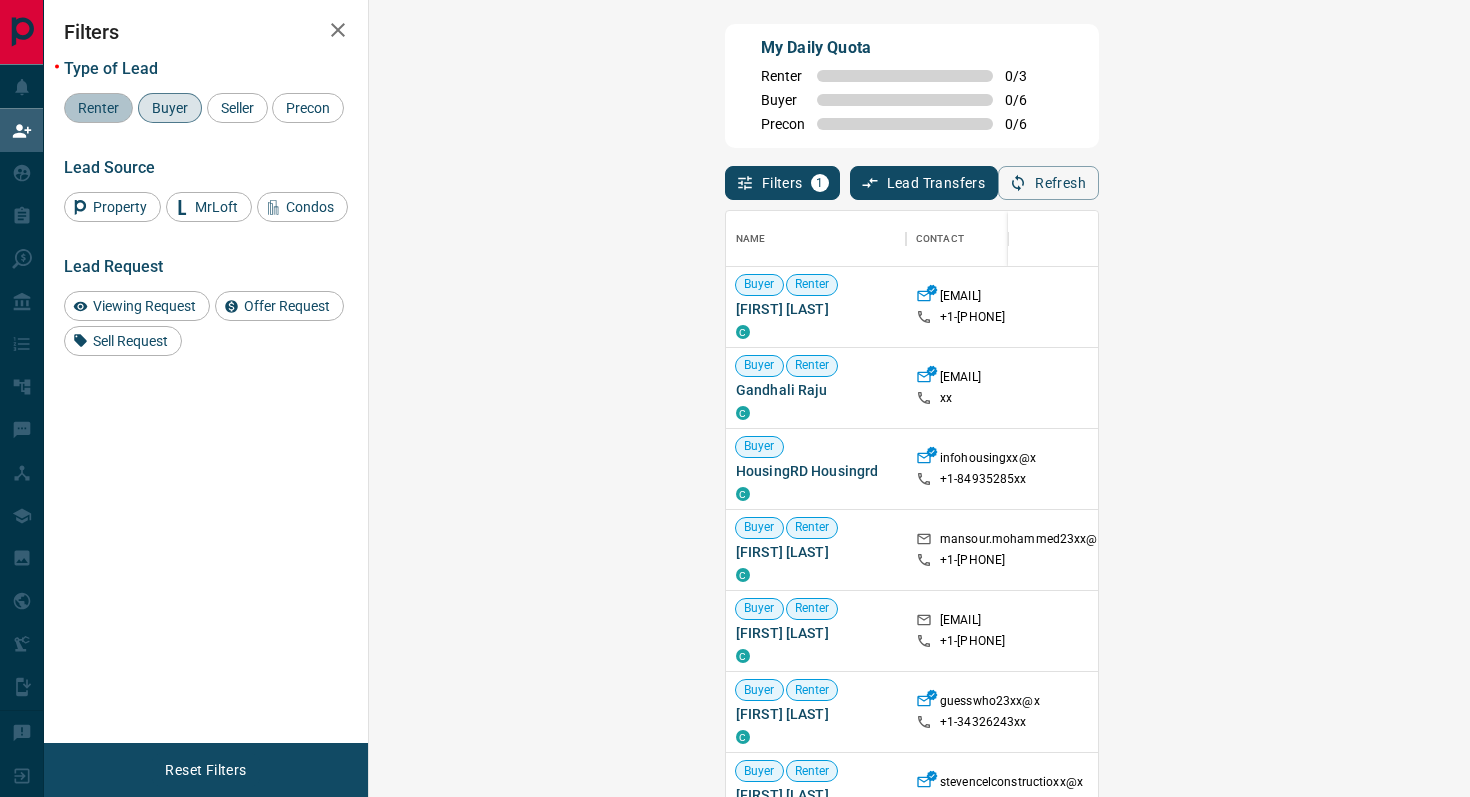 click on "Renter" at bounding box center (98, 108) 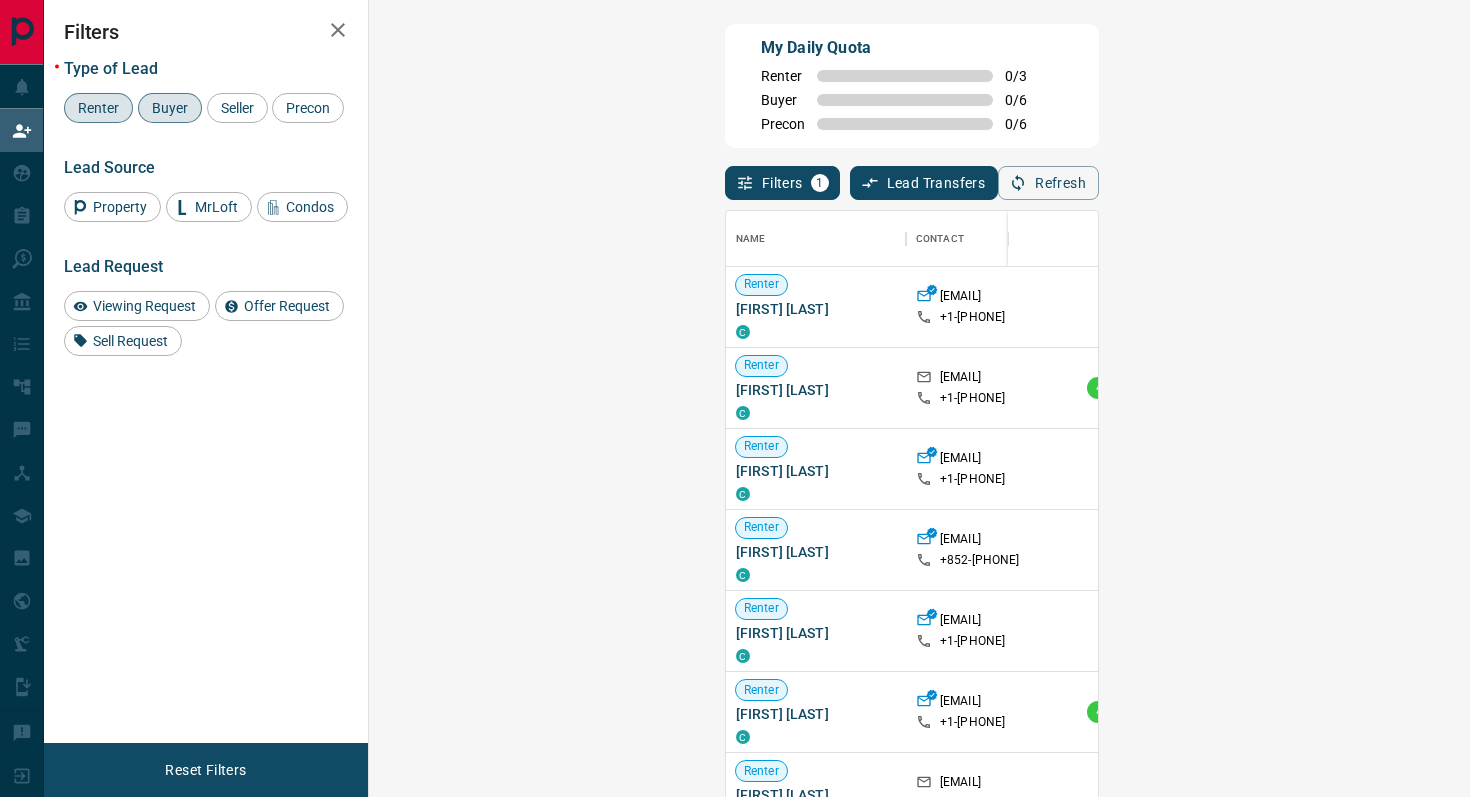 click on "Claim" at bounding box center (1739, 307) 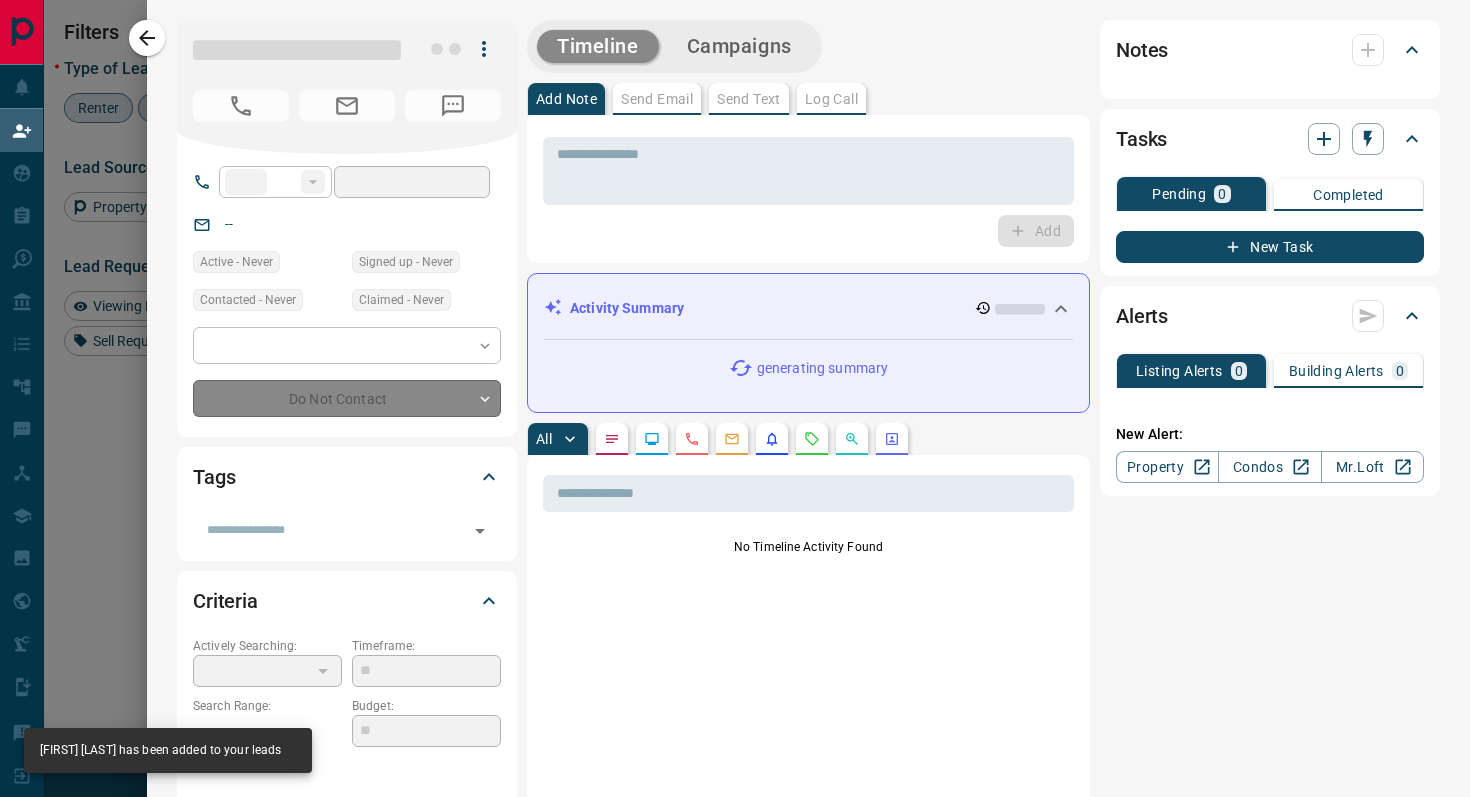 type on "**" 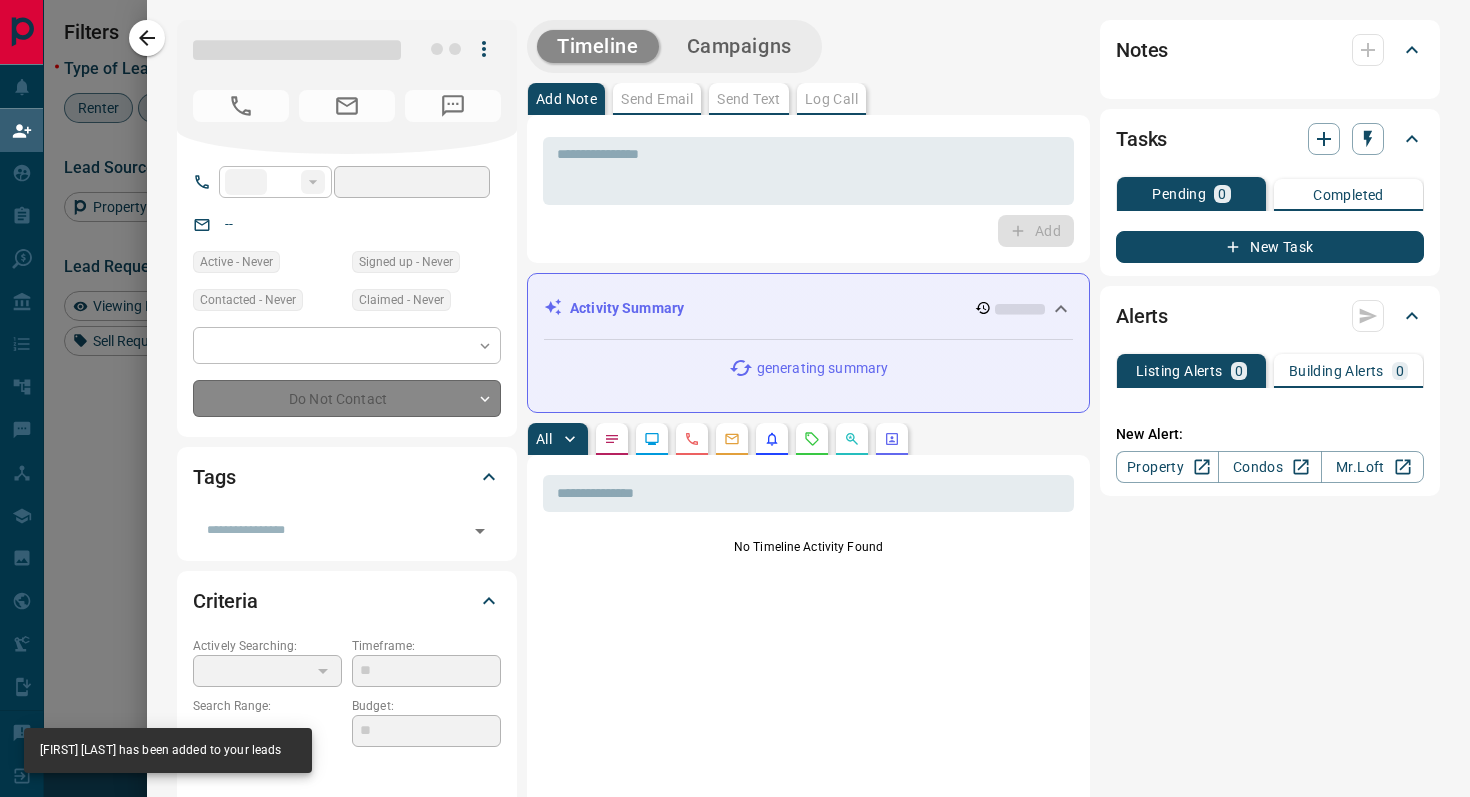 type on "**********" 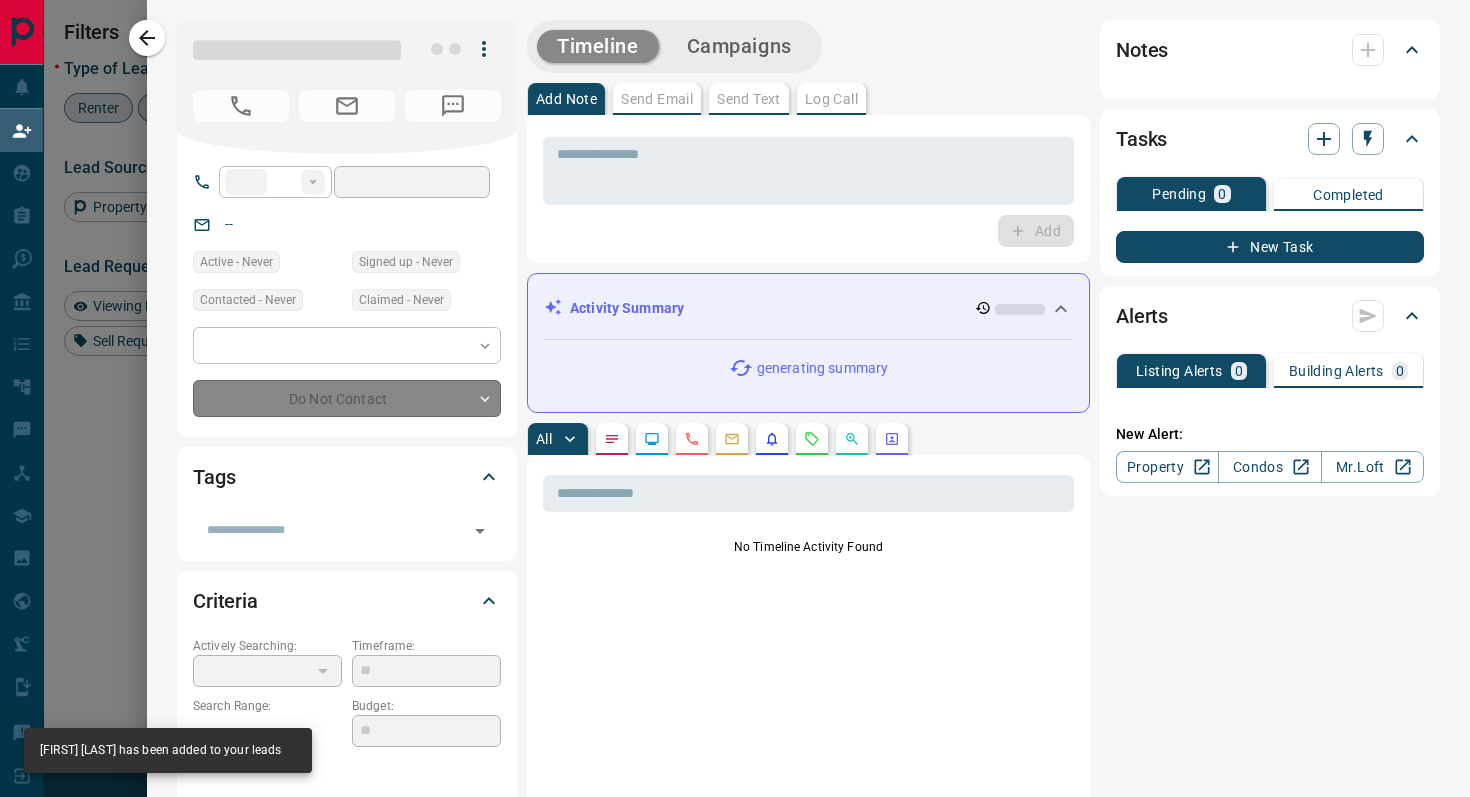 type on "**********" 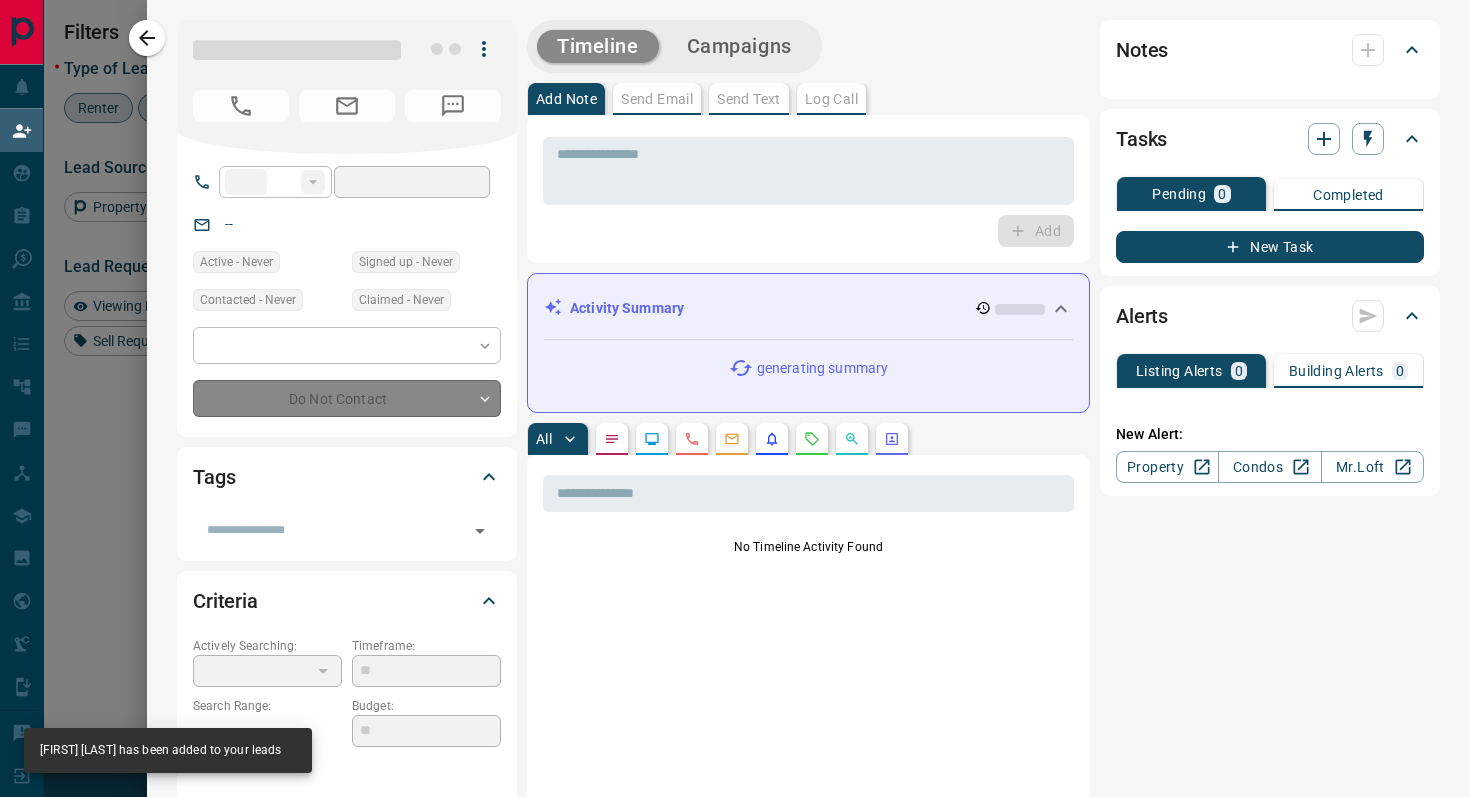 type on "**" 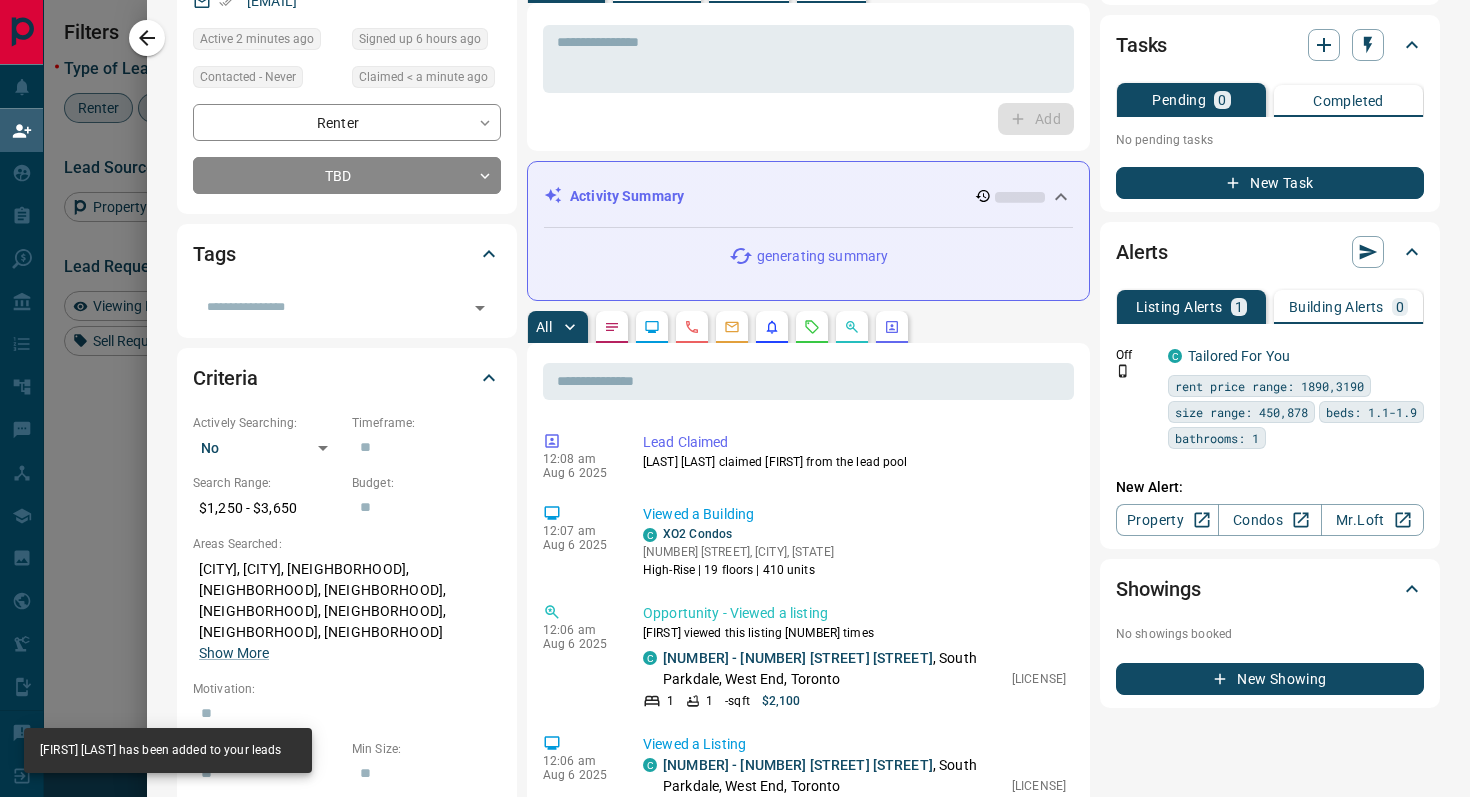 scroll, scrollTop: 325, scrollLeft: 0, axis: vertical 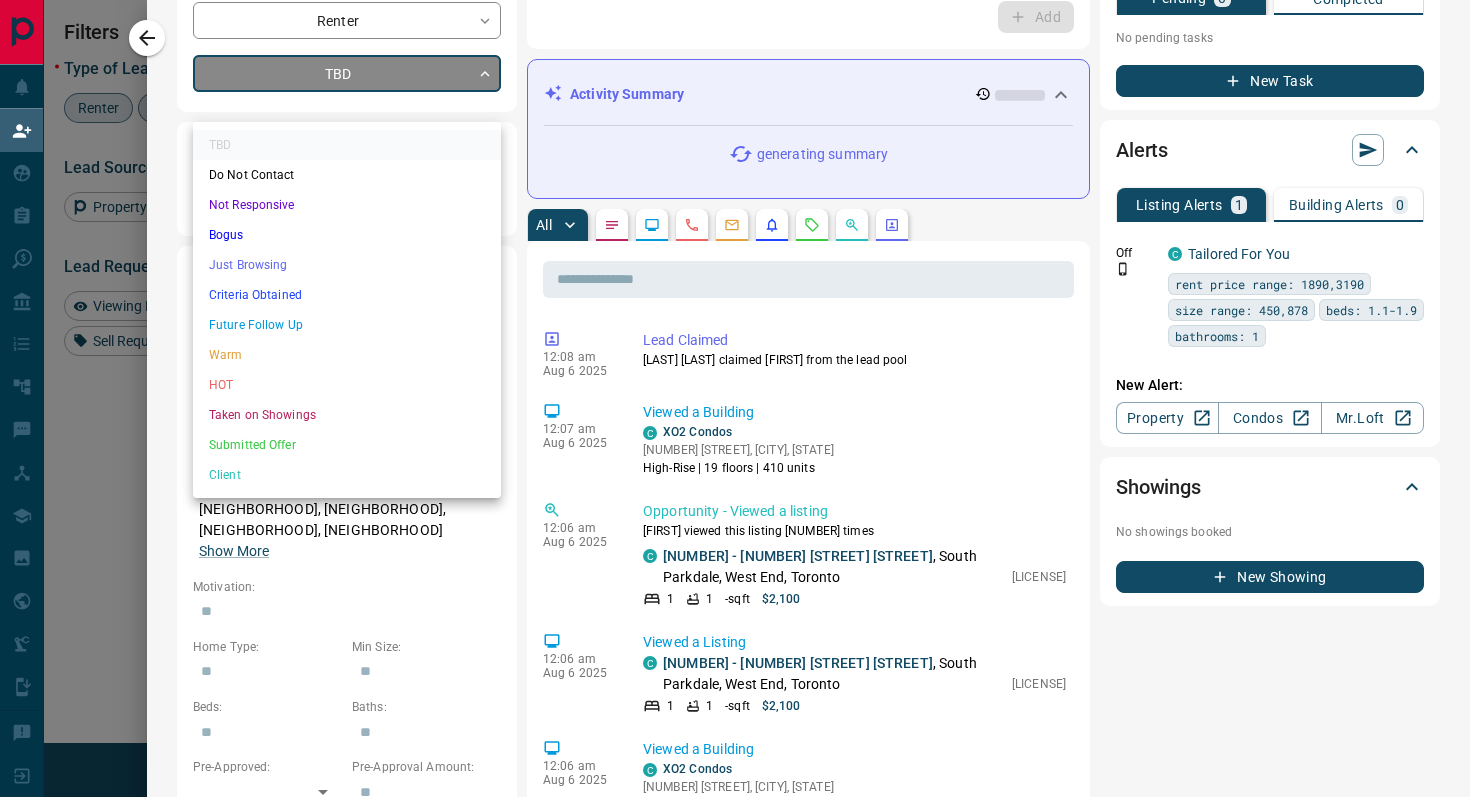 click on "Lead Transfers Claim Leads My Leads Tasks Opportunities Deals Campaigns Automations Messages Broker Bay Training Media Services Agent Resources Precon Worksheet Mobile Apps Disclosure Logout My Daily Quota Renter [NUMBER] / [NUMBER] Buyer [NUMBER] / [NUMBER] Precon [NUMBER] / [NUMBER] Filters [NUMBER] Lead Transfers [NUMBER] Refresh Name Contact Search   Search Range Location Requests AI Status Recent Opportunities (30d) Renter [FIRST] [LAST] C [EMAIL] +[COUNTRY_CODE]- [PHONE] $[NUMBER]K - $[NUMBER]K [CITY], [CITY], [NEIGHBORHOOD] High Interest Renter [FIRST] [LAST] C [EMAIL] +[COUNTRY_CODE]- [PHONE] Active $[NUMBER]K - $[NUMBER]K [CITY], [CITY] Back to Site Reactivated Renter [FIRST] [LAST] C [EMAIL] +[COUNTRY_CODE]- [PHONE] $[NUMBER]K - $[NUMBER]K [CITY], [CITY] Renter [FIRST] [LAST] C [EMAIL] +[COUNTRY_CODE]- [PHONE] $[NUMBER]K - $[NUMBER]K [CITY], [CITY], [NEIGHBORHOOD] Renter [FIRST] [LAST] C [EMAIL] +[COUNTRY_CODE]- [PHONE] $[NUMBER]K - $[NUMBER]K [CITY], [CITY] High Interest Renter [FIRST] [LAST] C [EMAIL] +[COUNTRY_CODE]- [PHONE] Renter C" at bounding box center [735, 339] 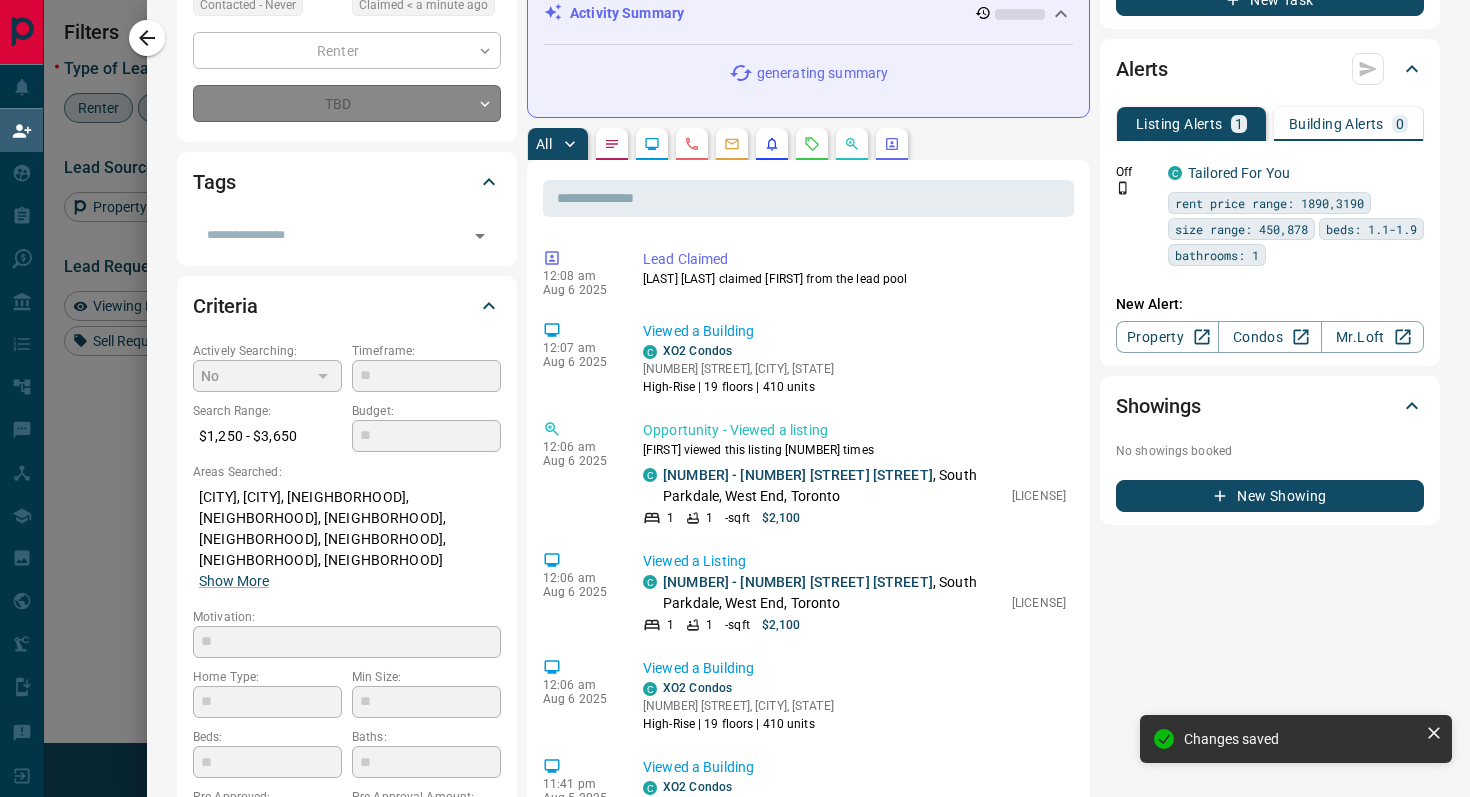 type on "*" 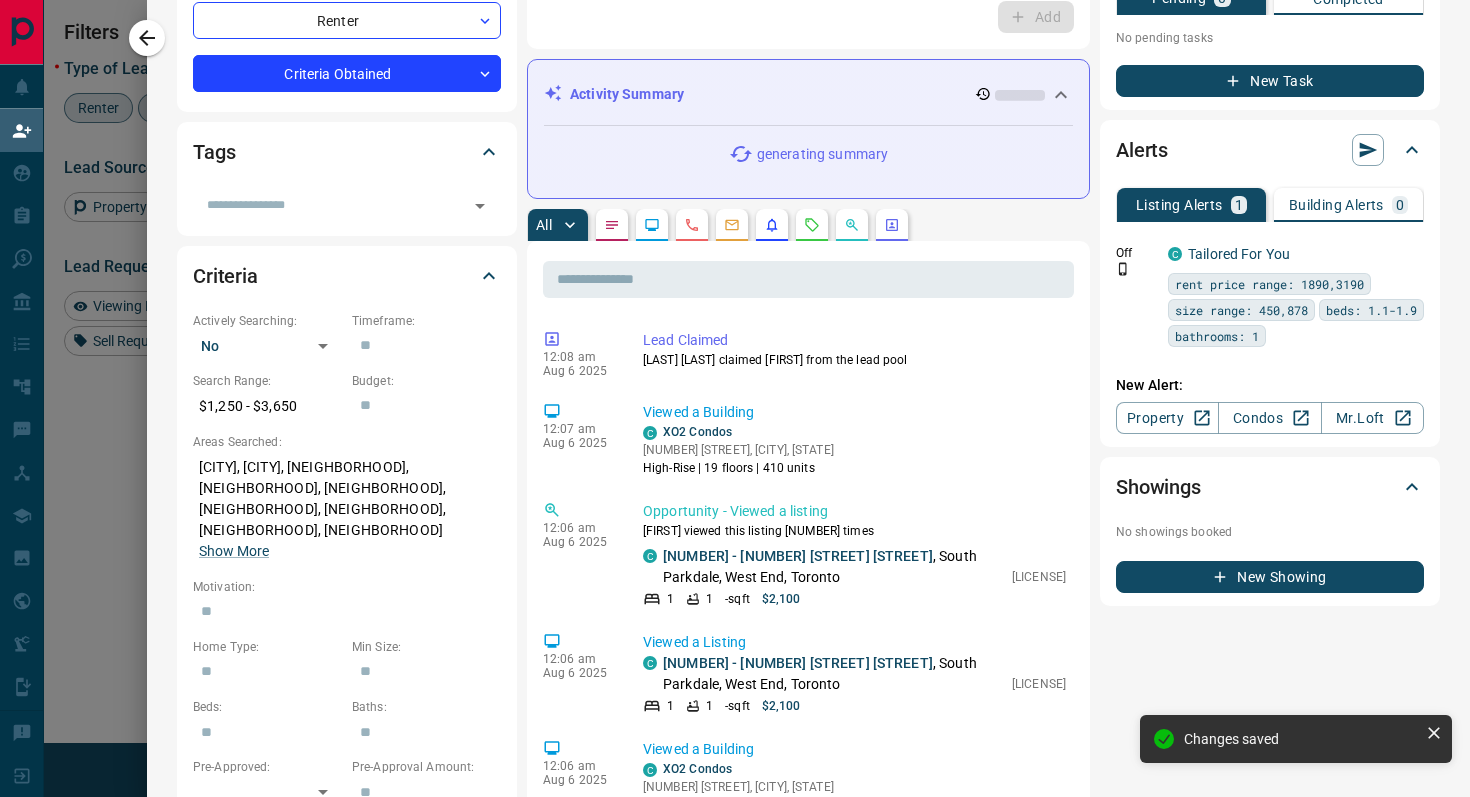 scroll, scrollTop: 0, scrollLeft: 0, axis: both 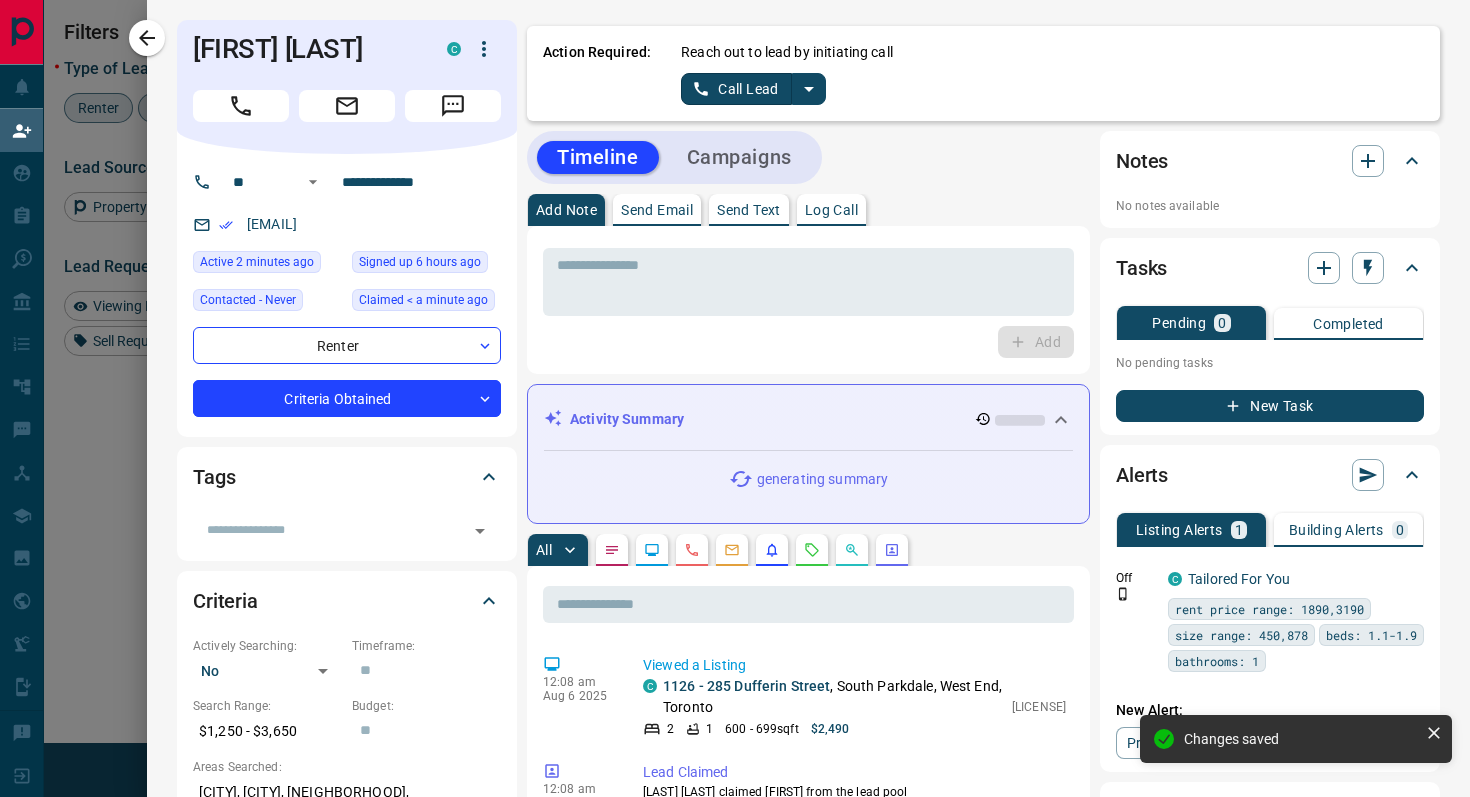 click 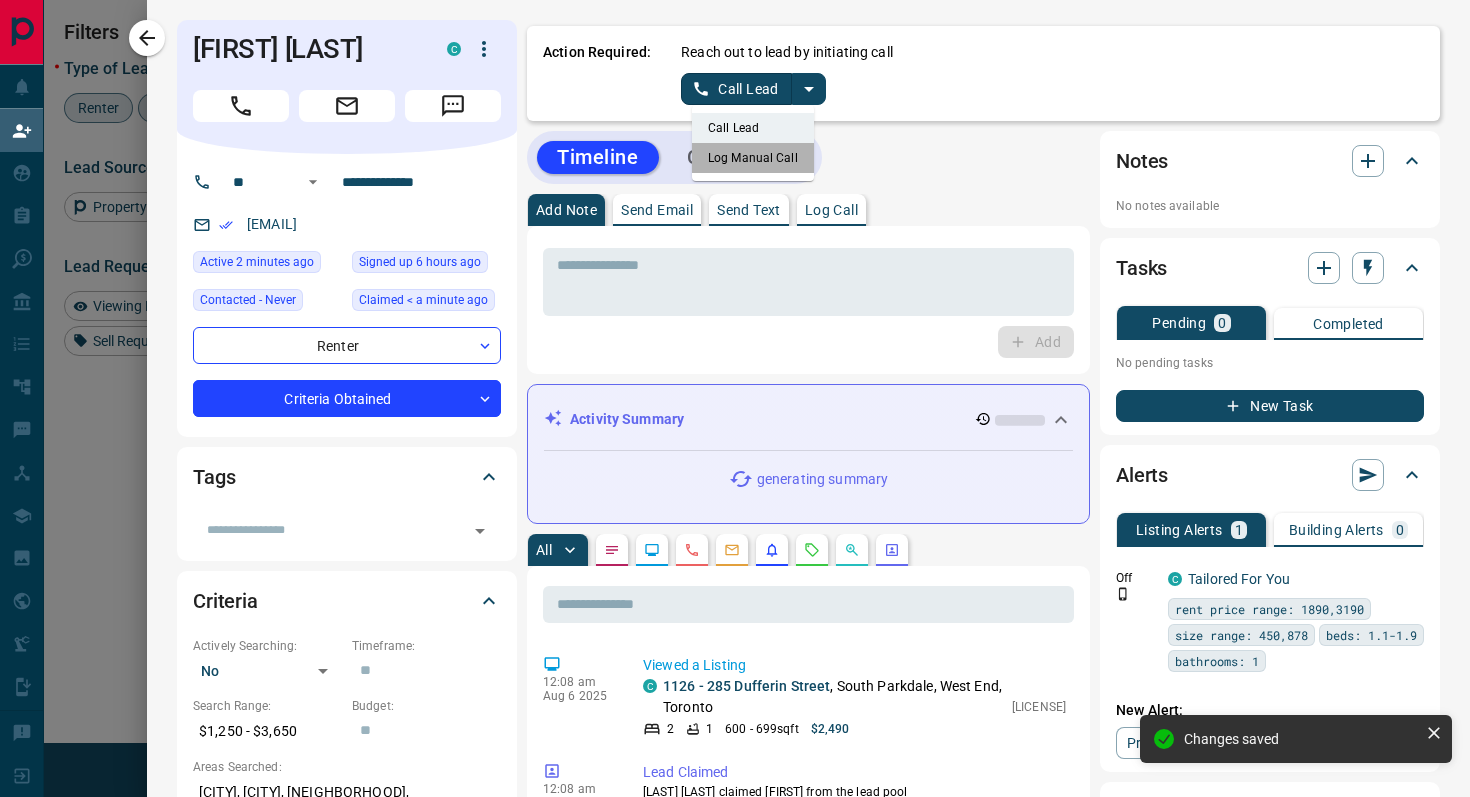 click on "Log Manual Call" at bounding box center [753, 158] 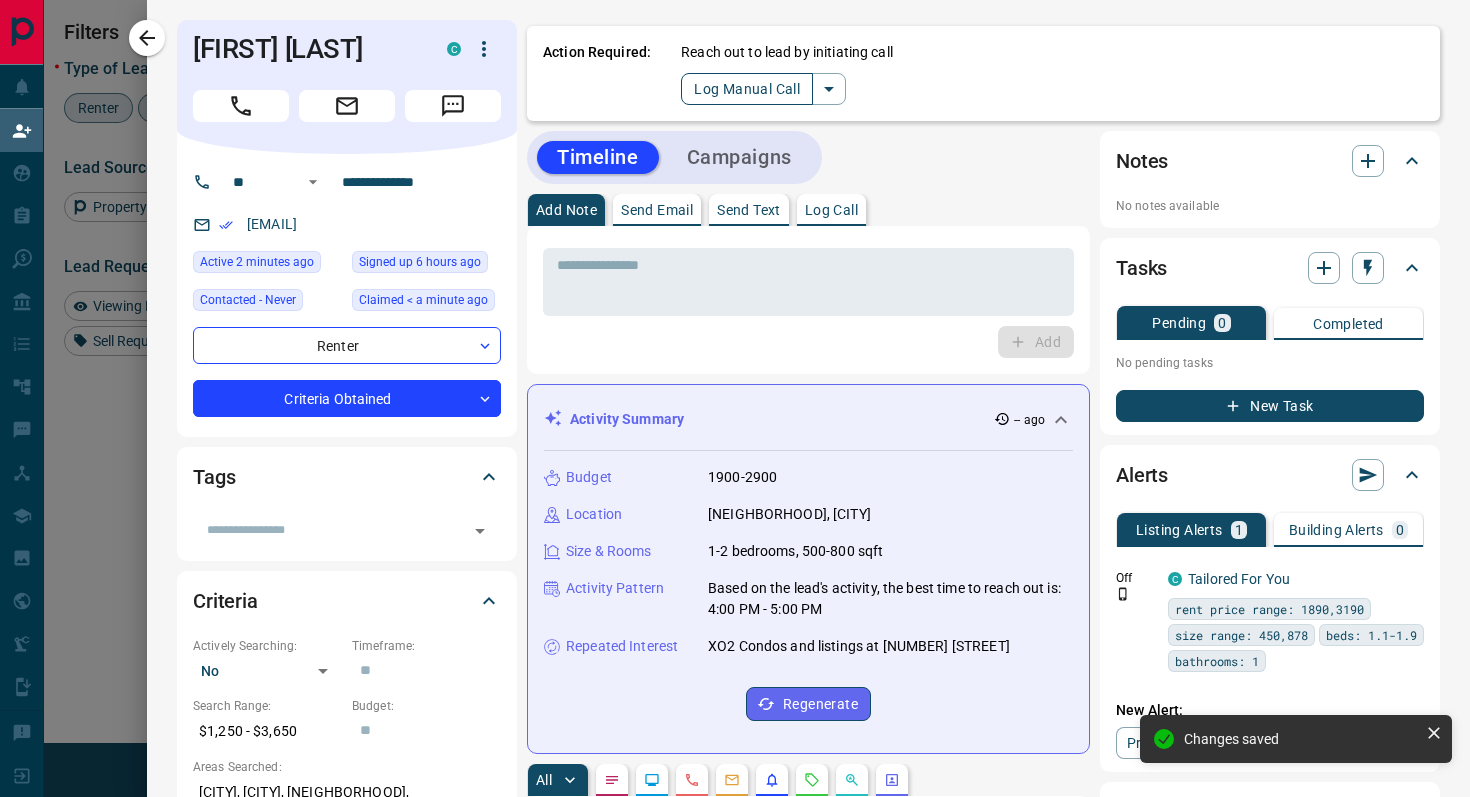 click on "Log Manual Call" at bounding box center (747, 89) 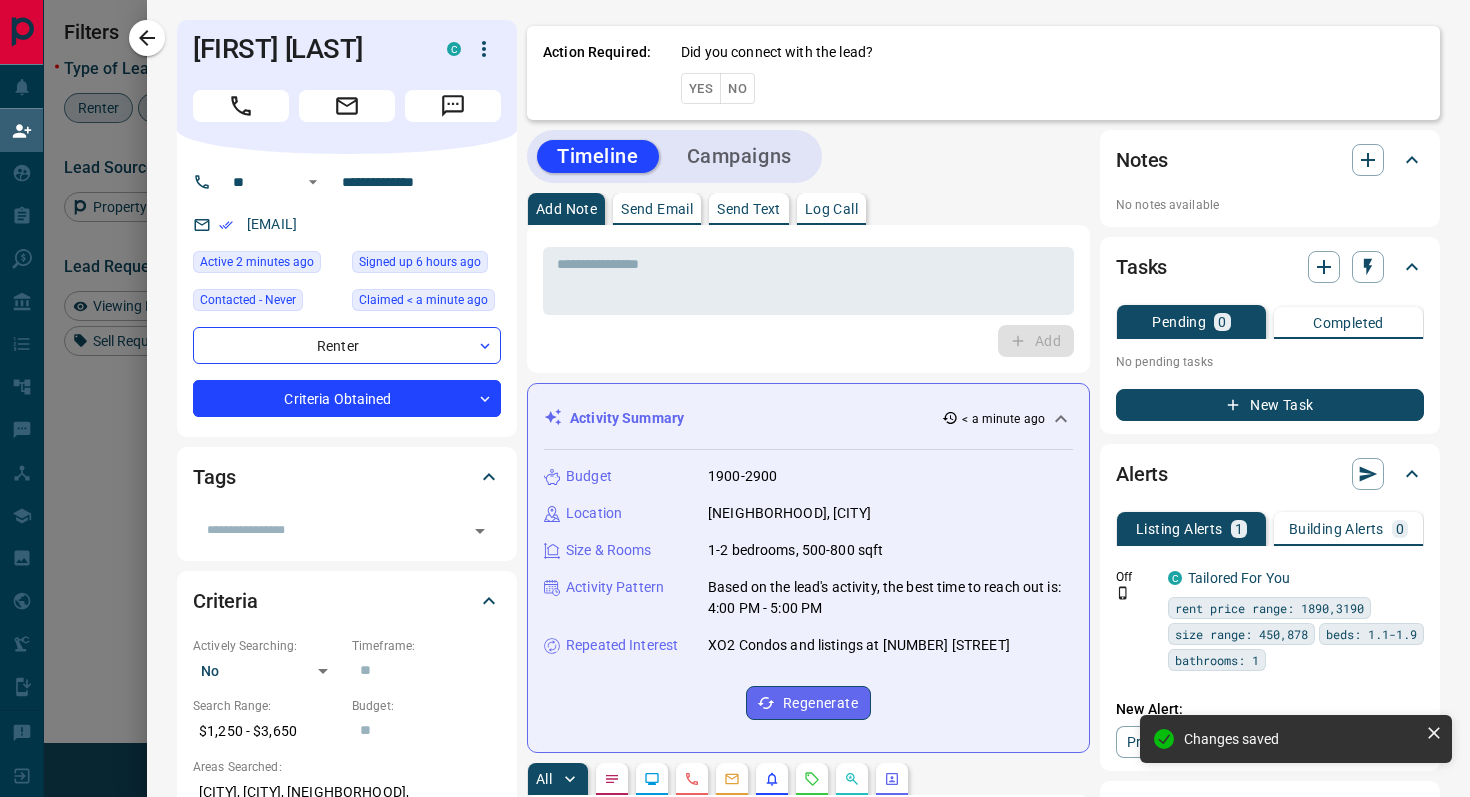 click on "Yes" at bounding box center [701, 88] 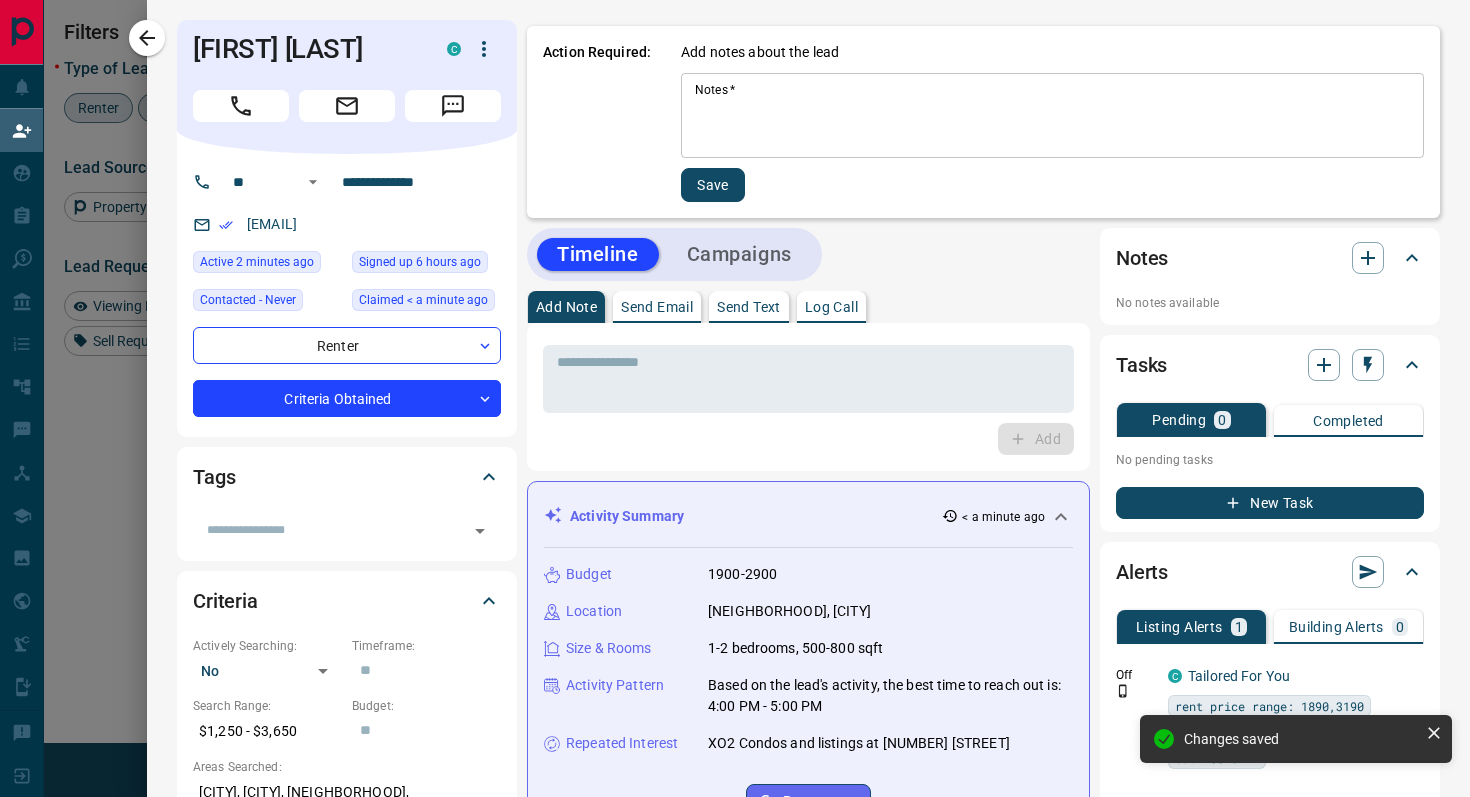click on "Notes   *" at bounding box center [1052, 116] 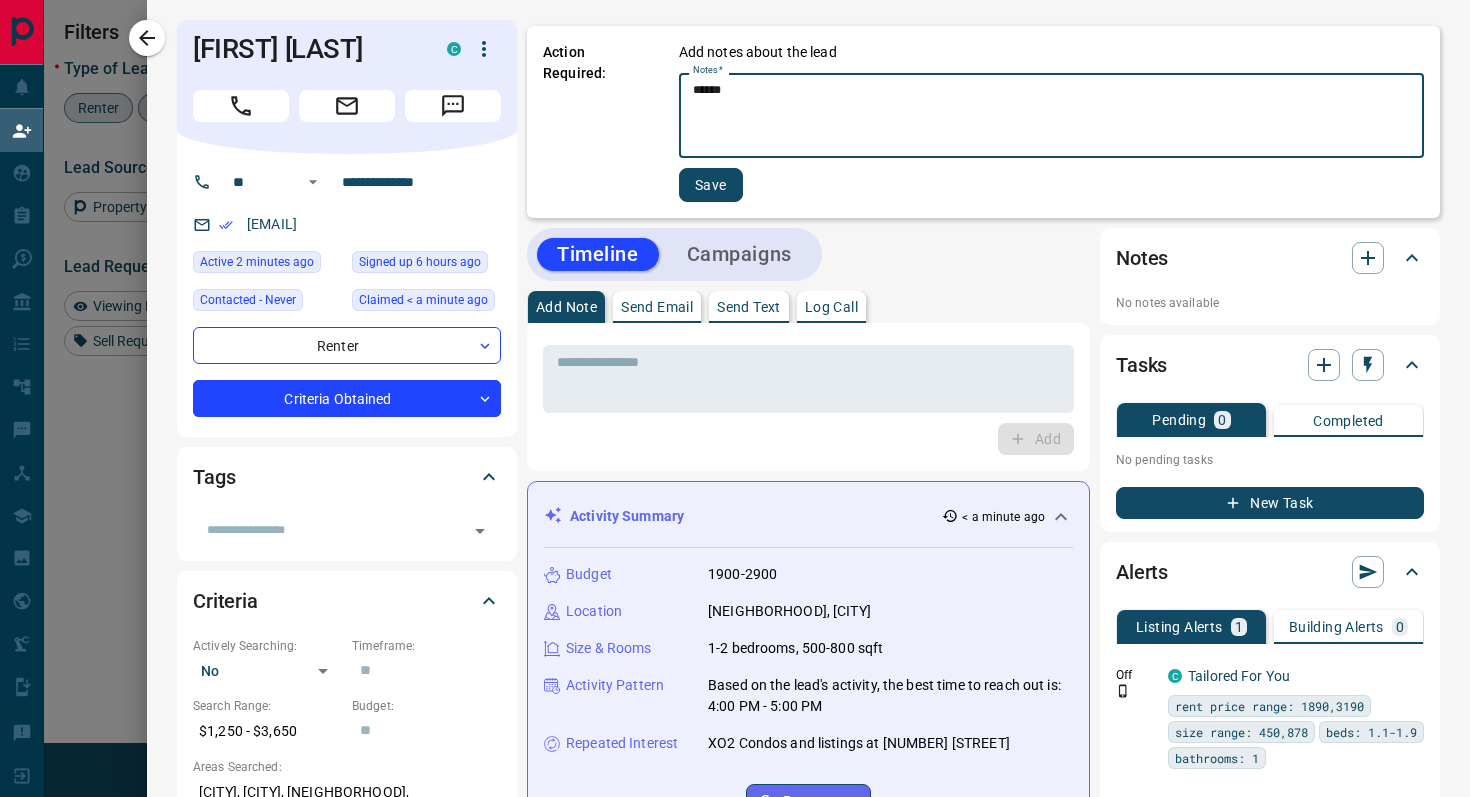 type on "******" 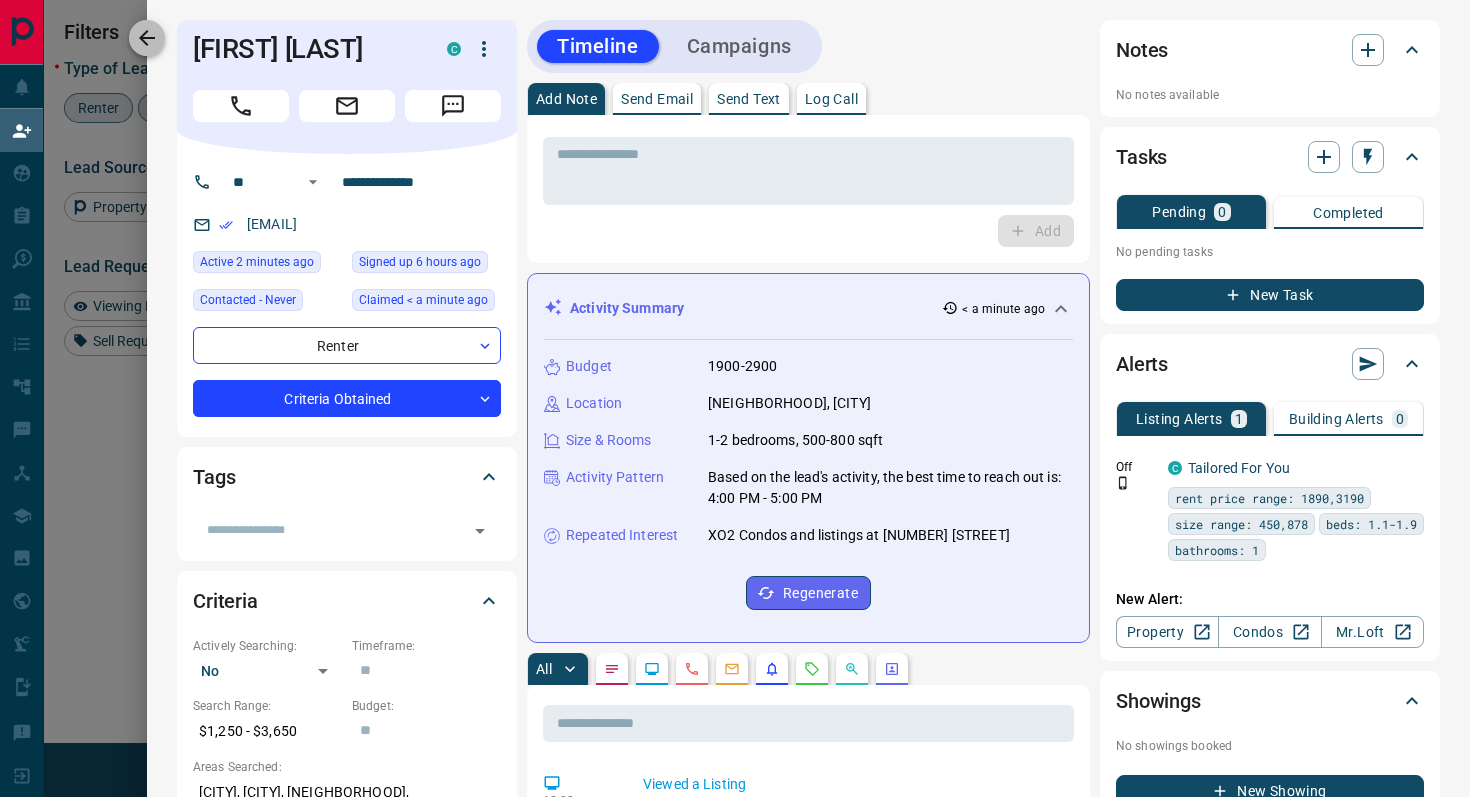 click 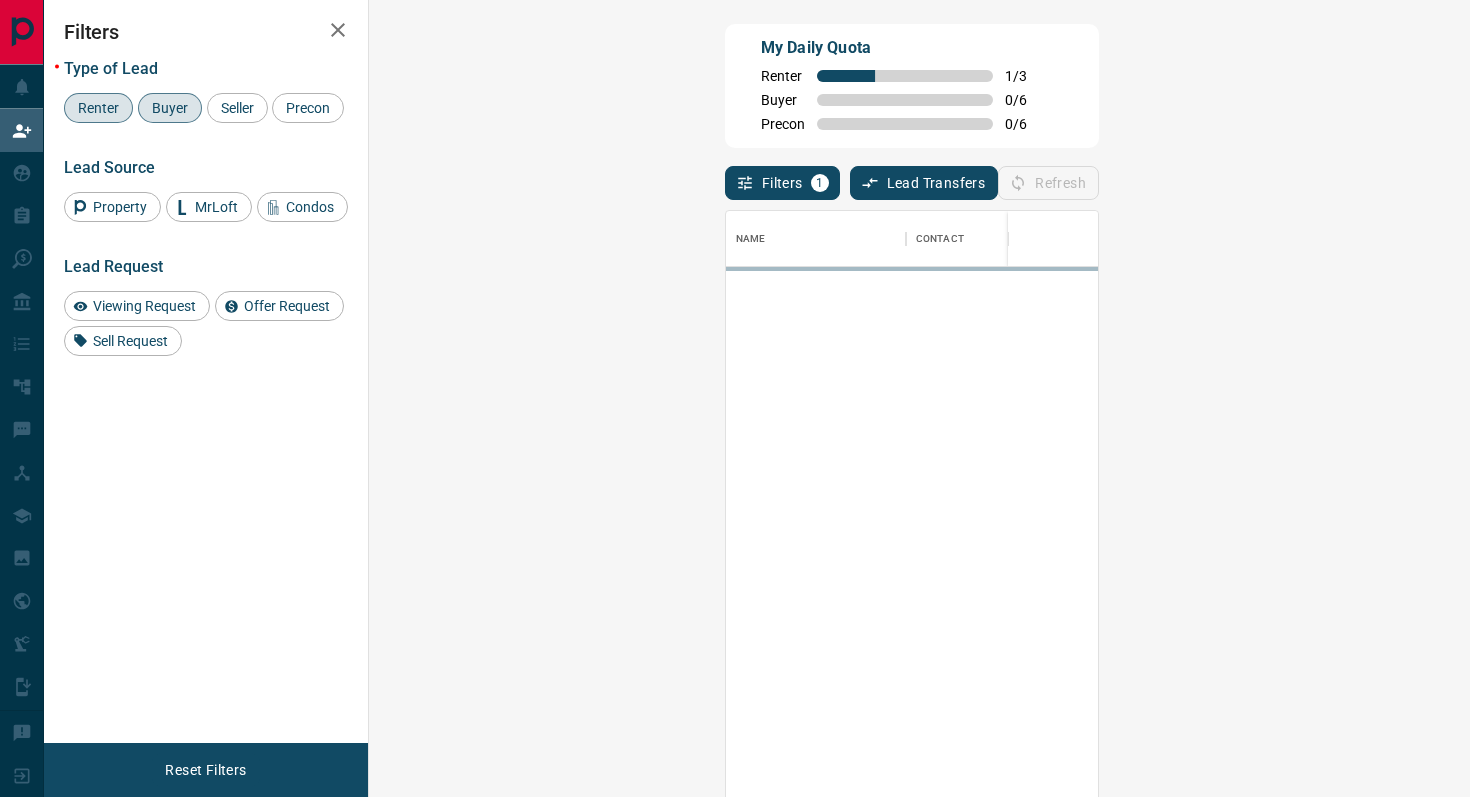 scroll, scrollTop: 1, scrollLeft: 1, axis: both 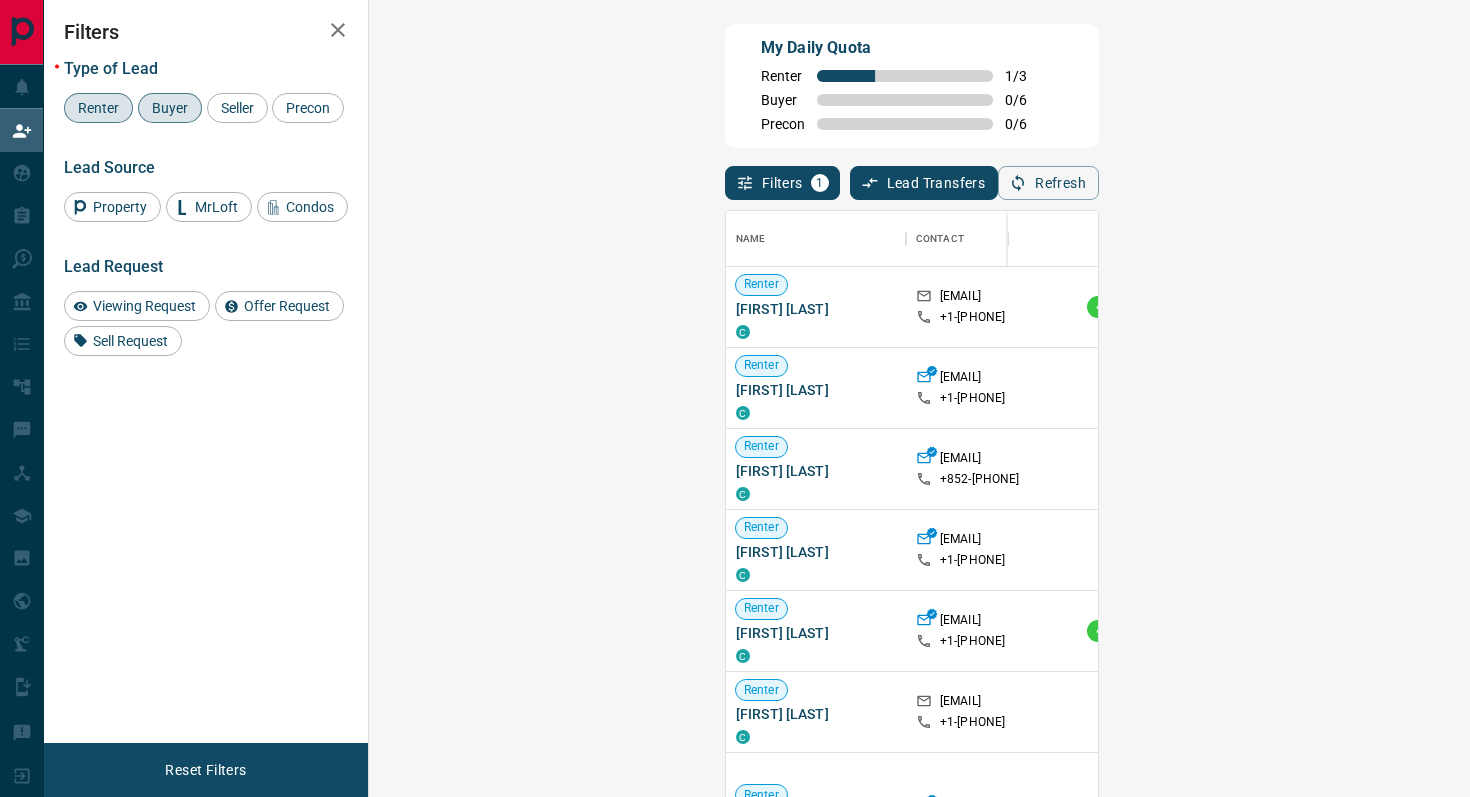 click on "Claim" at bounding box center (1739, 550) 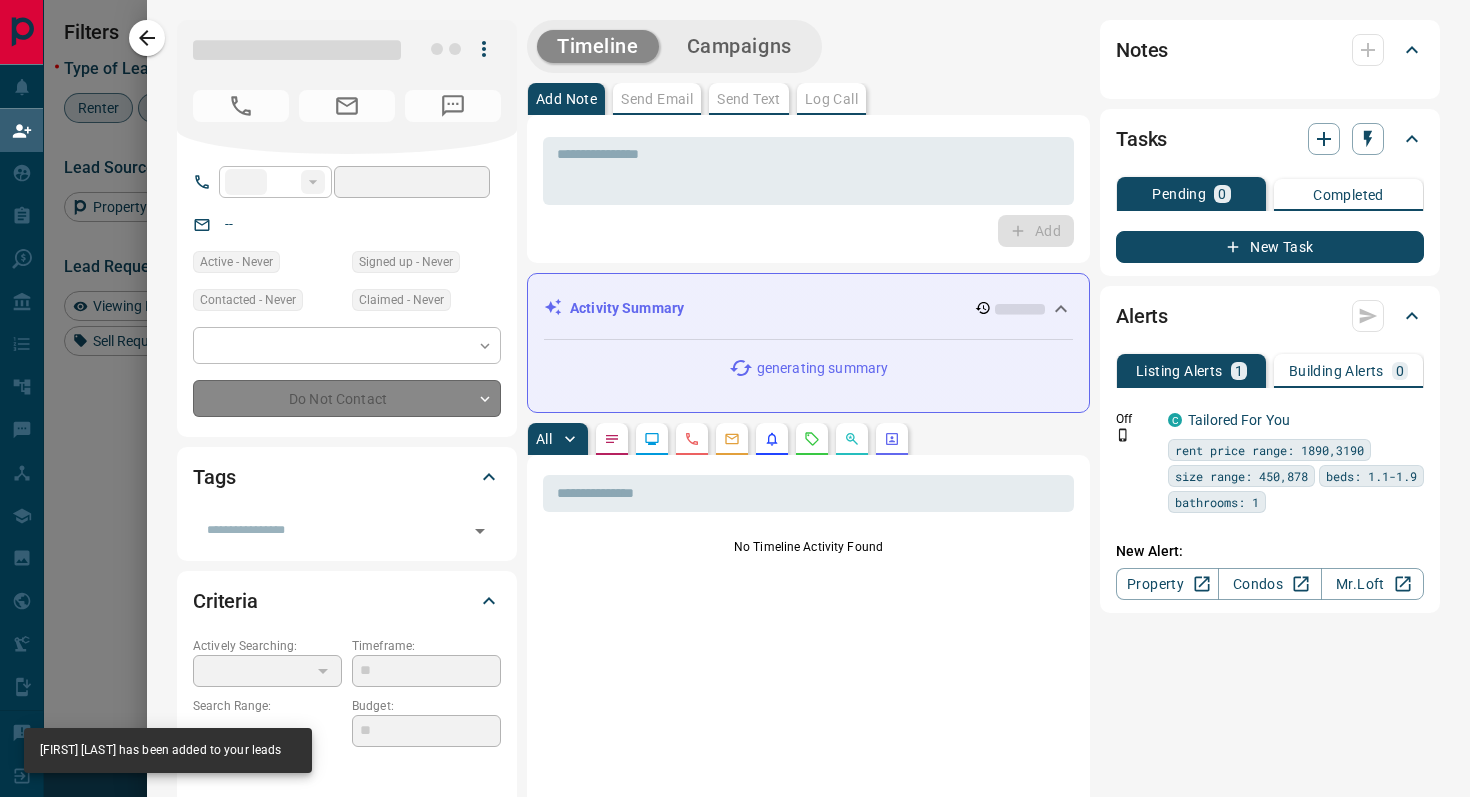 type on "**" 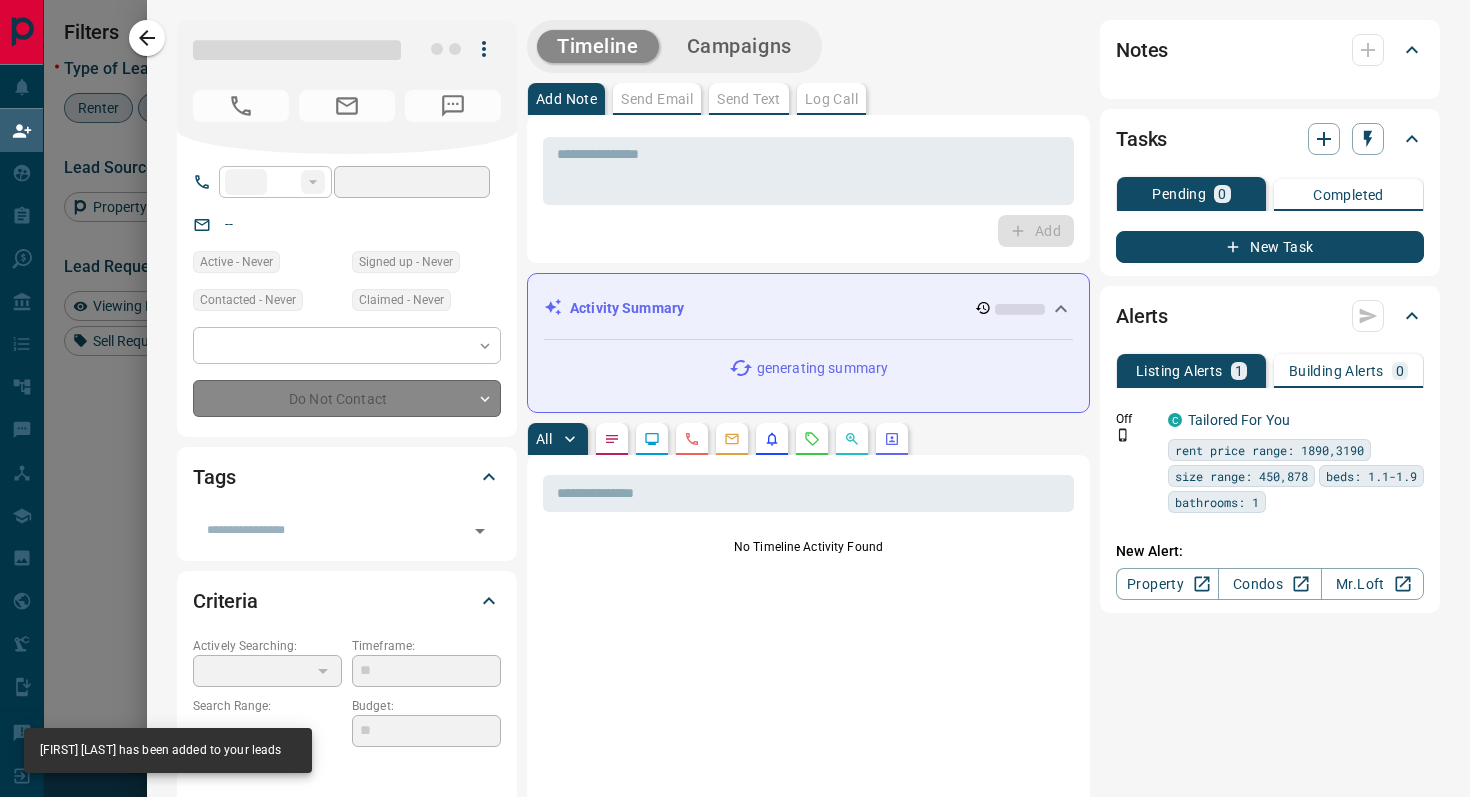 type on "**********" 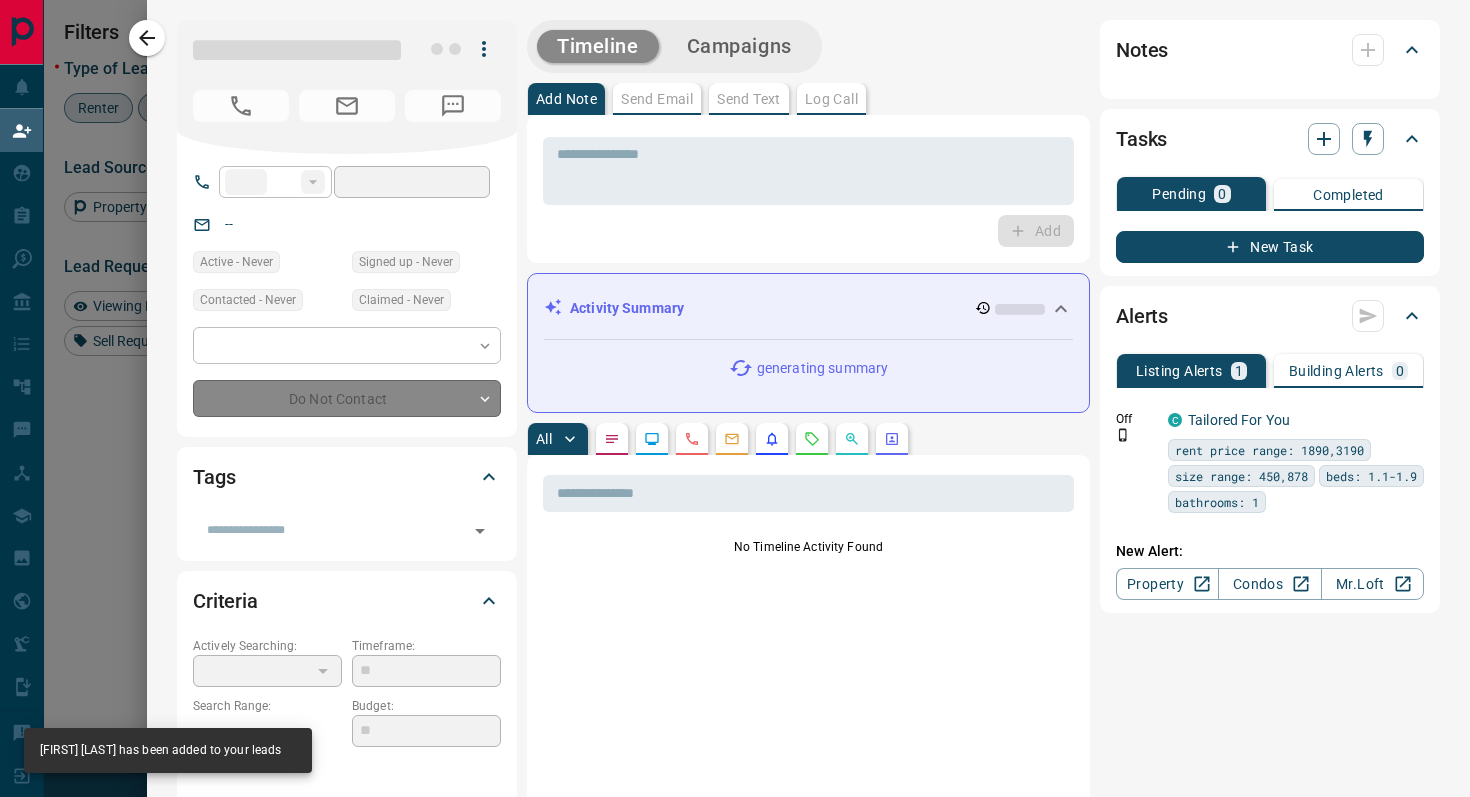 type on "**********" 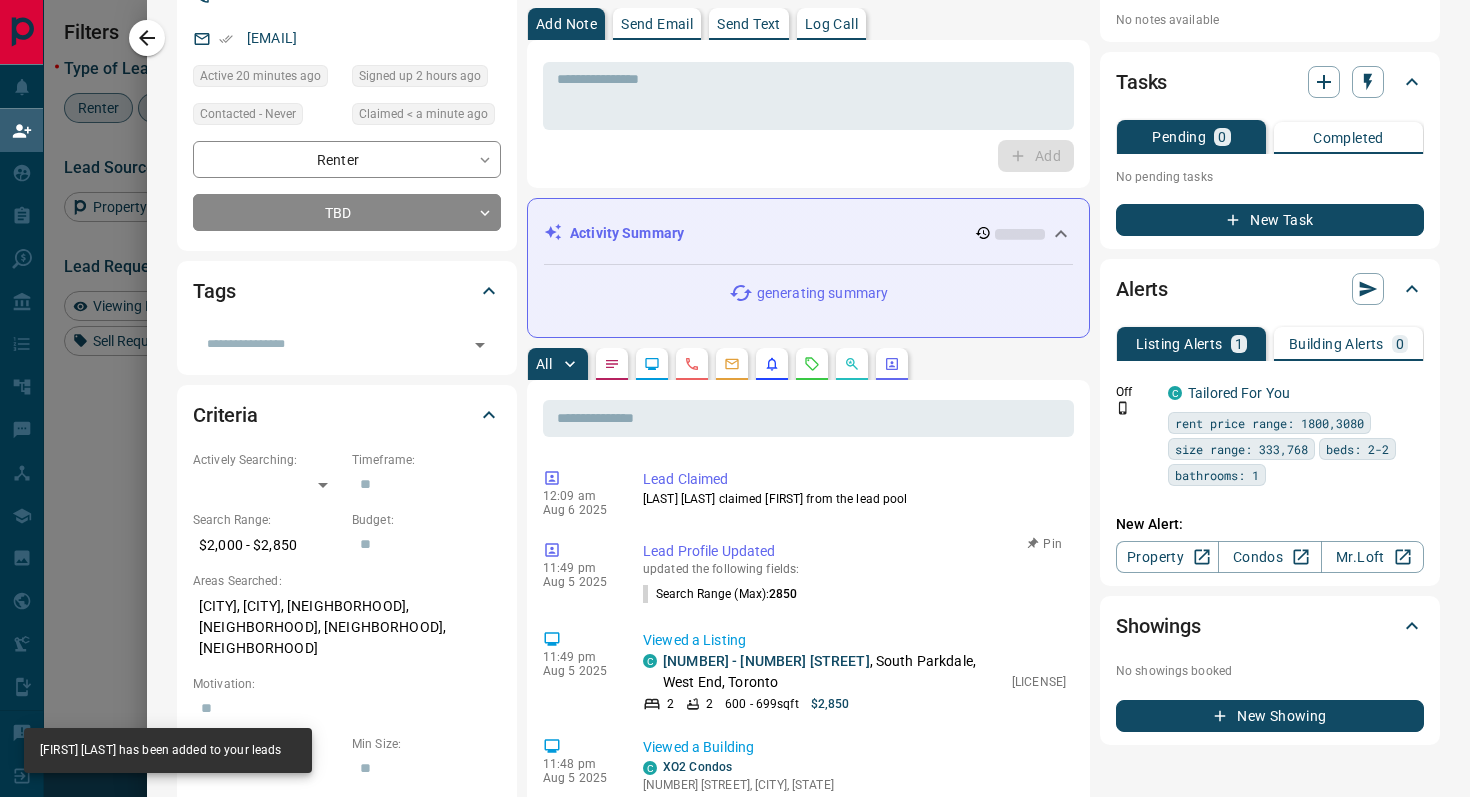 scroll, scrollTop: 0, scrollLeft: 0, axis: both 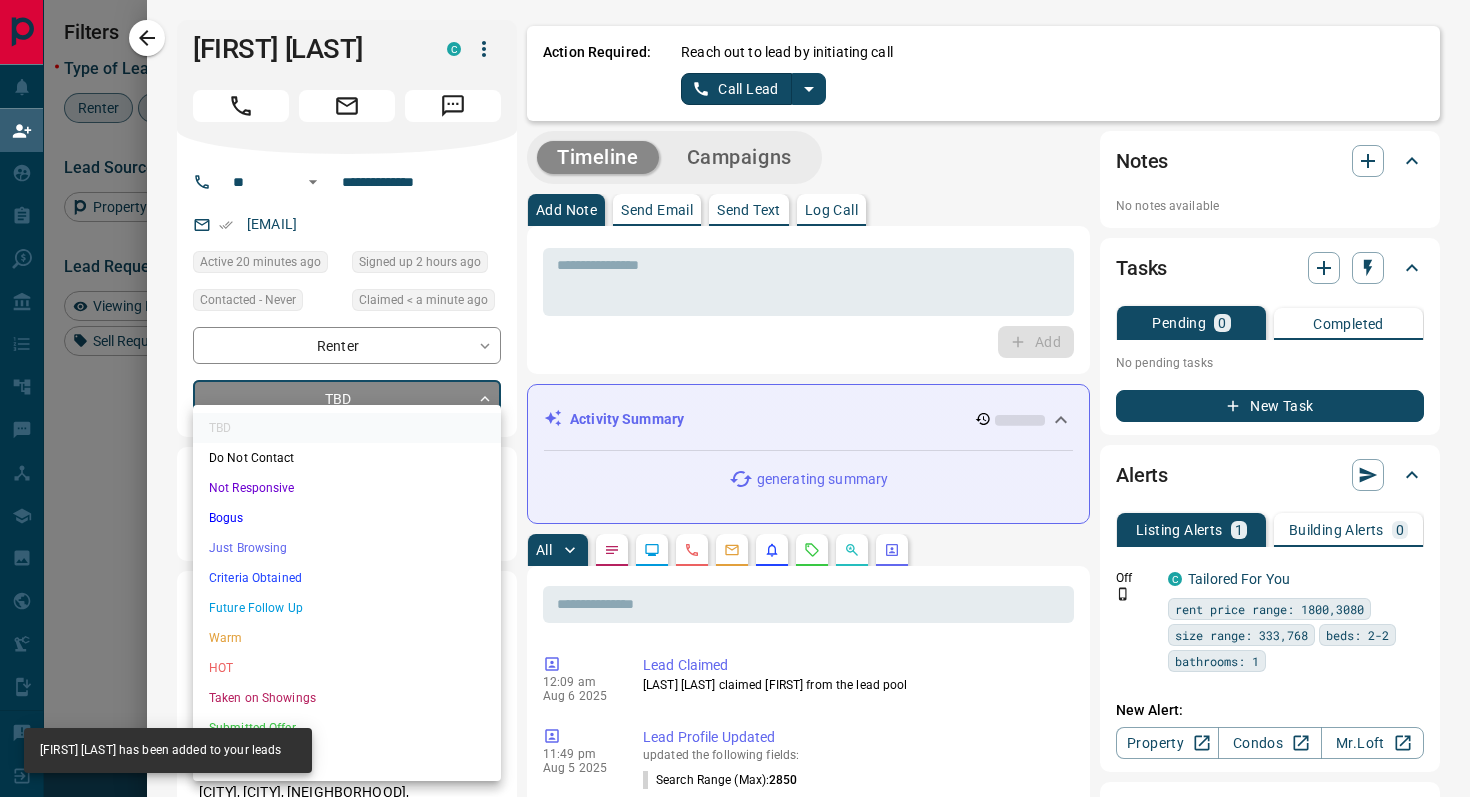 click on "Lead Transfers Claim Leads My Leads Tasks Opportunities Deals Campaigns Automations Messages Broker Bay Training Media Services Agent Resources Precon Worksheet Mobile Apps Disclosure Logout My Daily Quota Renter [NUMBER] / [NUMBER] Buyer [NUMBER] / [NUMBER] Precon [NUMBER] / [NUMBER] Filters [NUMBER] Lead Transfers [NUMBER] Refresh Name Contact Search   Search Range Location Requests AI Status Recent Opportunities (30d) Renter [FIRST] [LAST] C [EMAIL] +[COUNTRY_CODE]- [PHONE] Active $[NUMBER]K - $[NUMBER]K [CITY], [CITY] Back to Site Reactivated Renter [FIRST] [LAST] C [EMAIL] +[COUNTRY_CODE]- [PHONE] $[NUMBER]K - $[NUMBER]K [CITY], [CITY] Renter [FIRST] [LAST] C [EMAIL] +[COUNTRY_CODE]- [PHONE] $[NUMBER]K - $[NUMBER]K [CITY], [CITY] Back to Site Renter [FIRST] [LAST] C [EMAIL] +[COUNTRY_CODE]- [PHONE] $[NUMBER]K - $[NUMBER]K [CITY], [CITY], [NEIGHBORHOOD] Renter [FIRST] [LAST] C [EMAIL] +[COUNTRY_CODE]- [PHONE] $[NUMBER]K - $[NUMBER]K [CITY], [CITY] High Interest Renter [FIRST] [LAST] C [EMAIL] +[COUNTRY_CODE]- [PHONE] $[NUMBER]K - $[NUMBER]K [CITY], [CITY] High Interest Renter [FIRST] [LAST] C [EMAIL] +[COUNTRY_CODE]- [PHONE] $[NUMBER]K - $[NUMBER]K [CITY], [CITY]   ( [NUMBER] )" at bounding box center [735, 339] 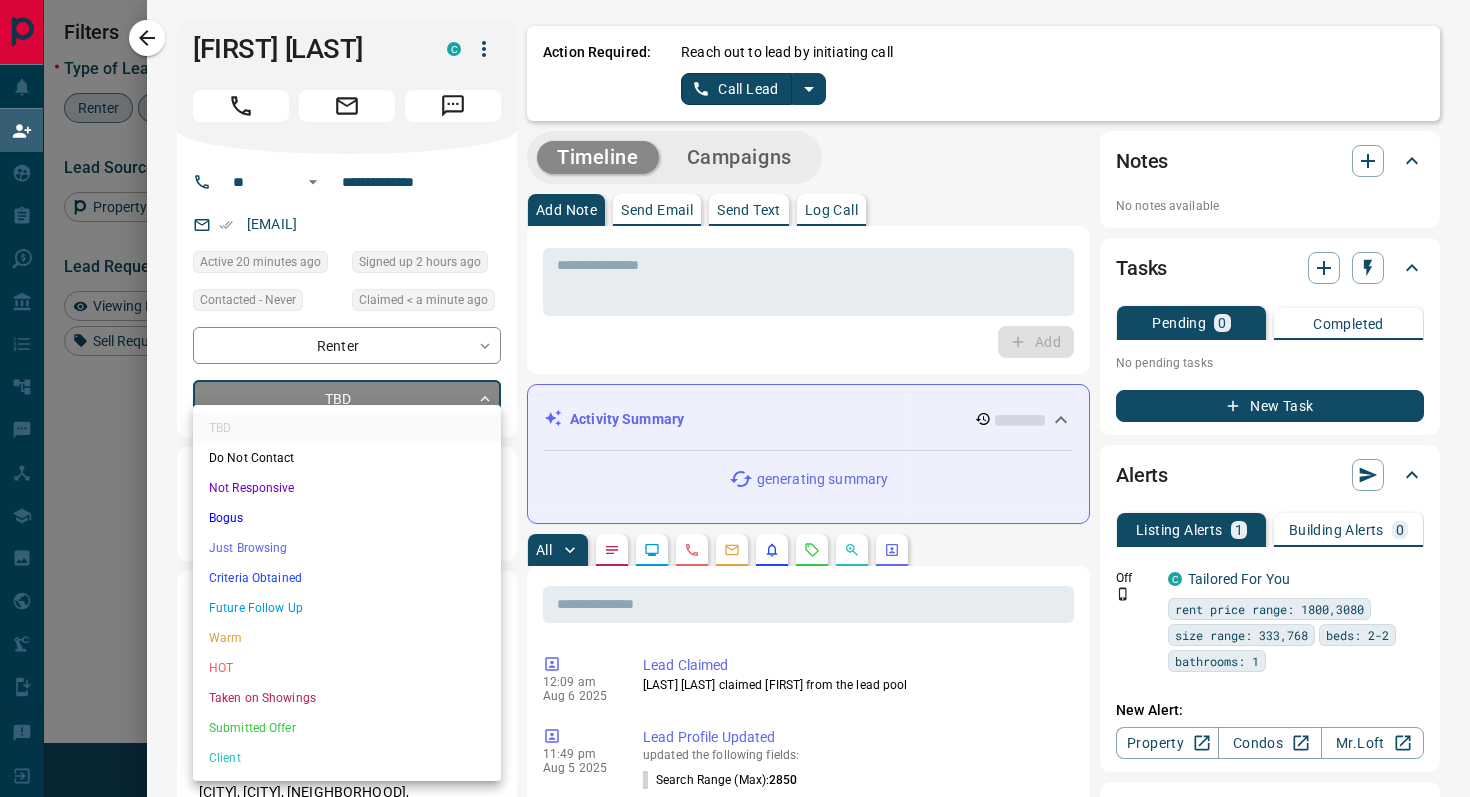 click on "Criteria Obtained" at bounding box center (347, 578) 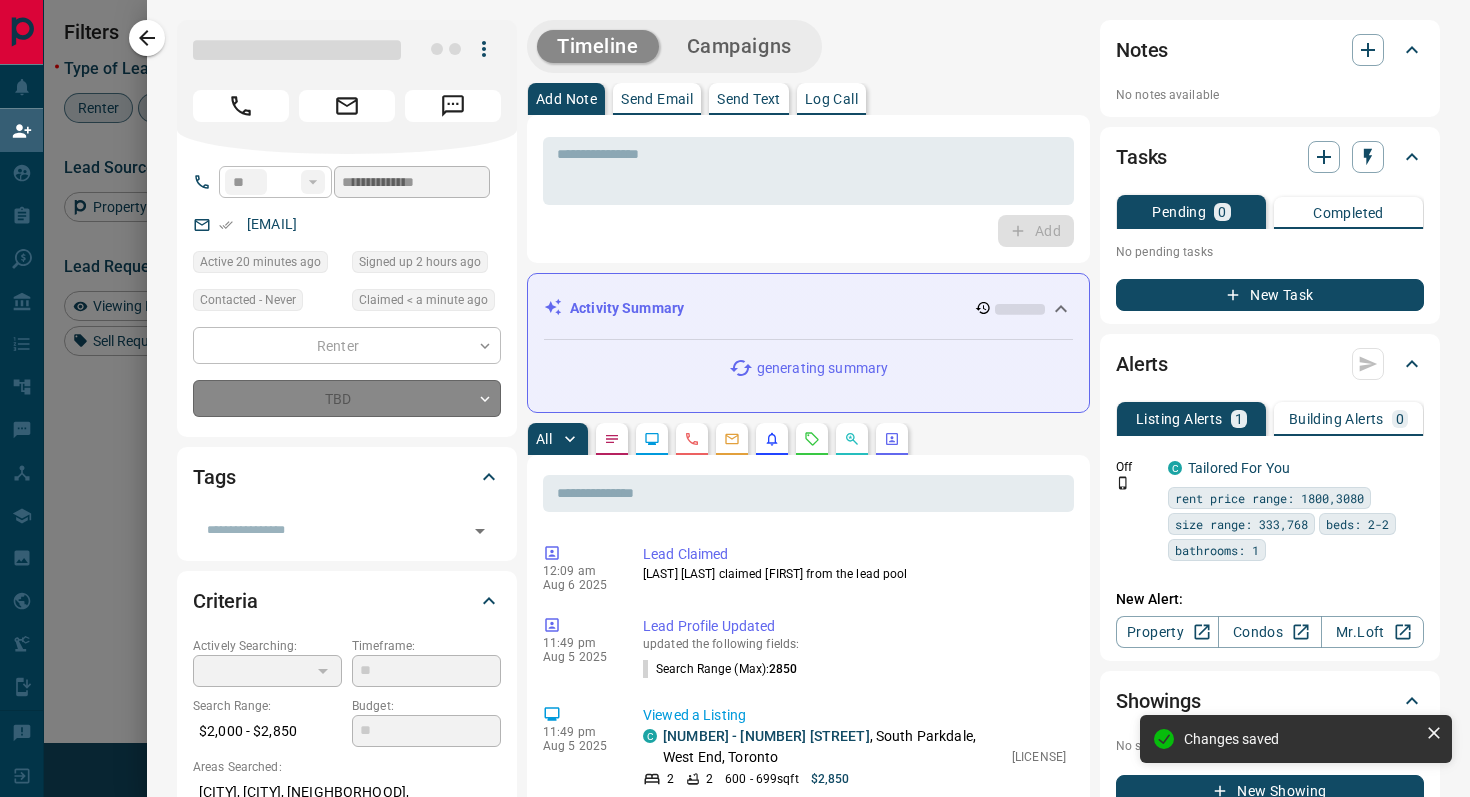 type on "*" 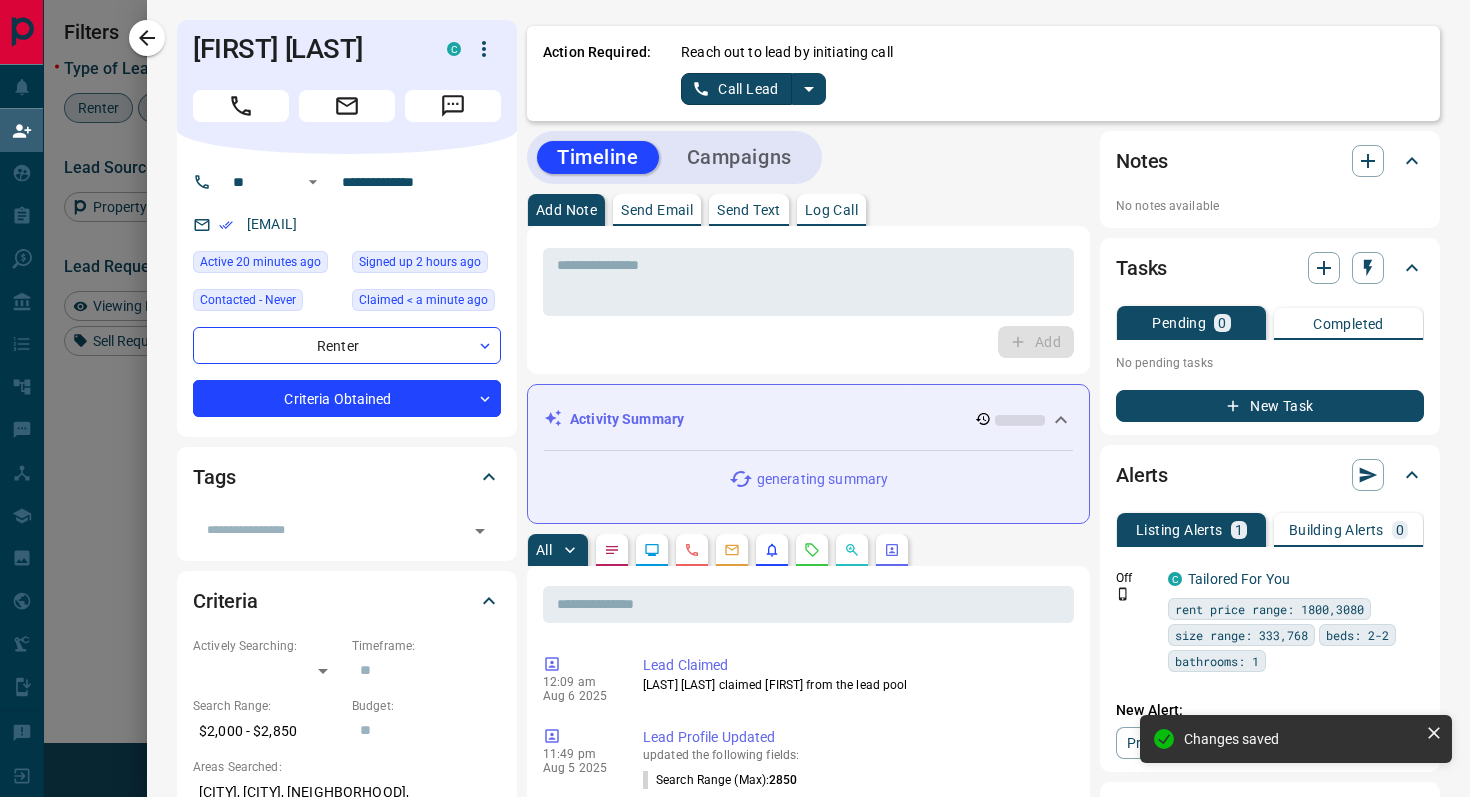 click 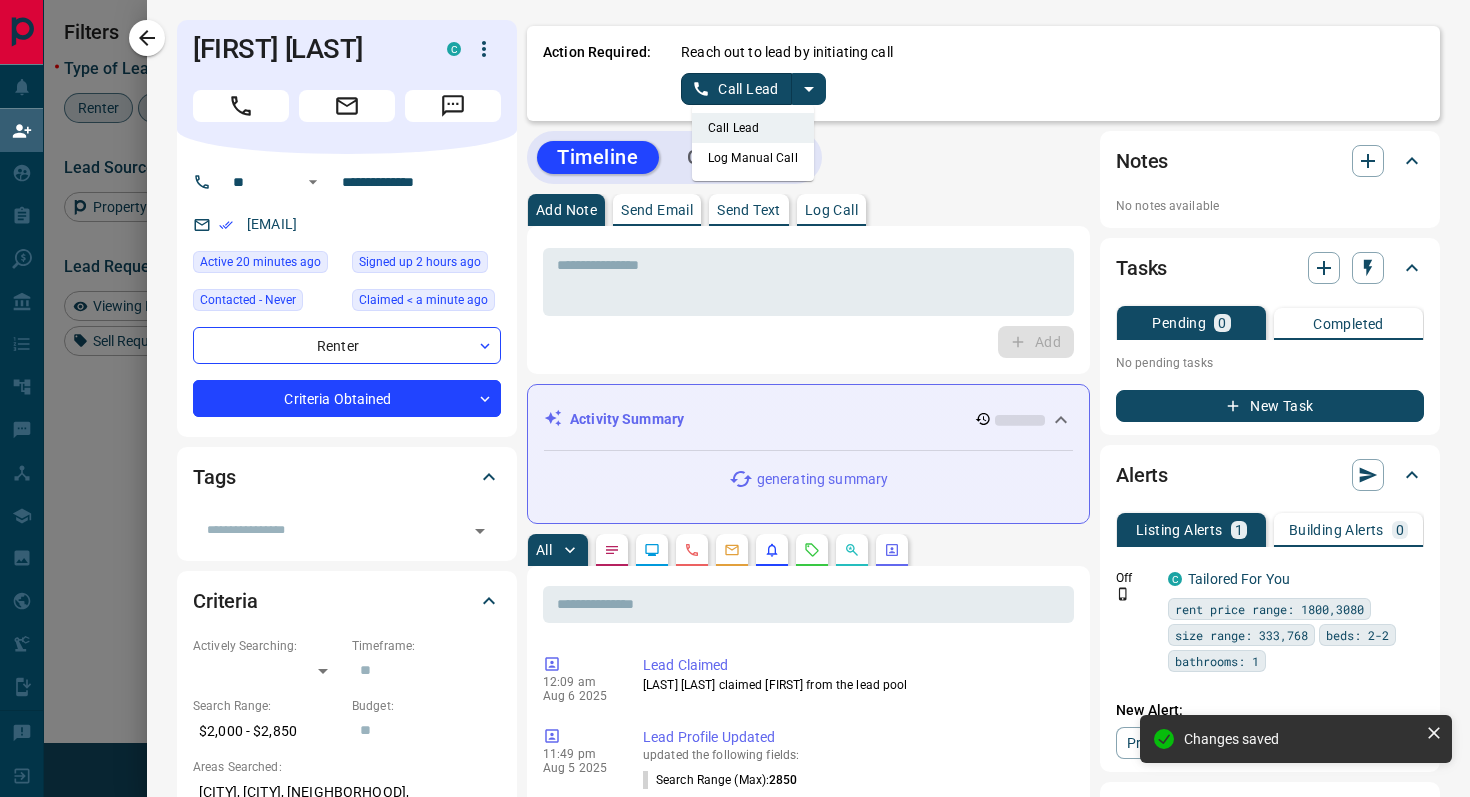click on "Log Manual Call" at bounding box center (753, 158) 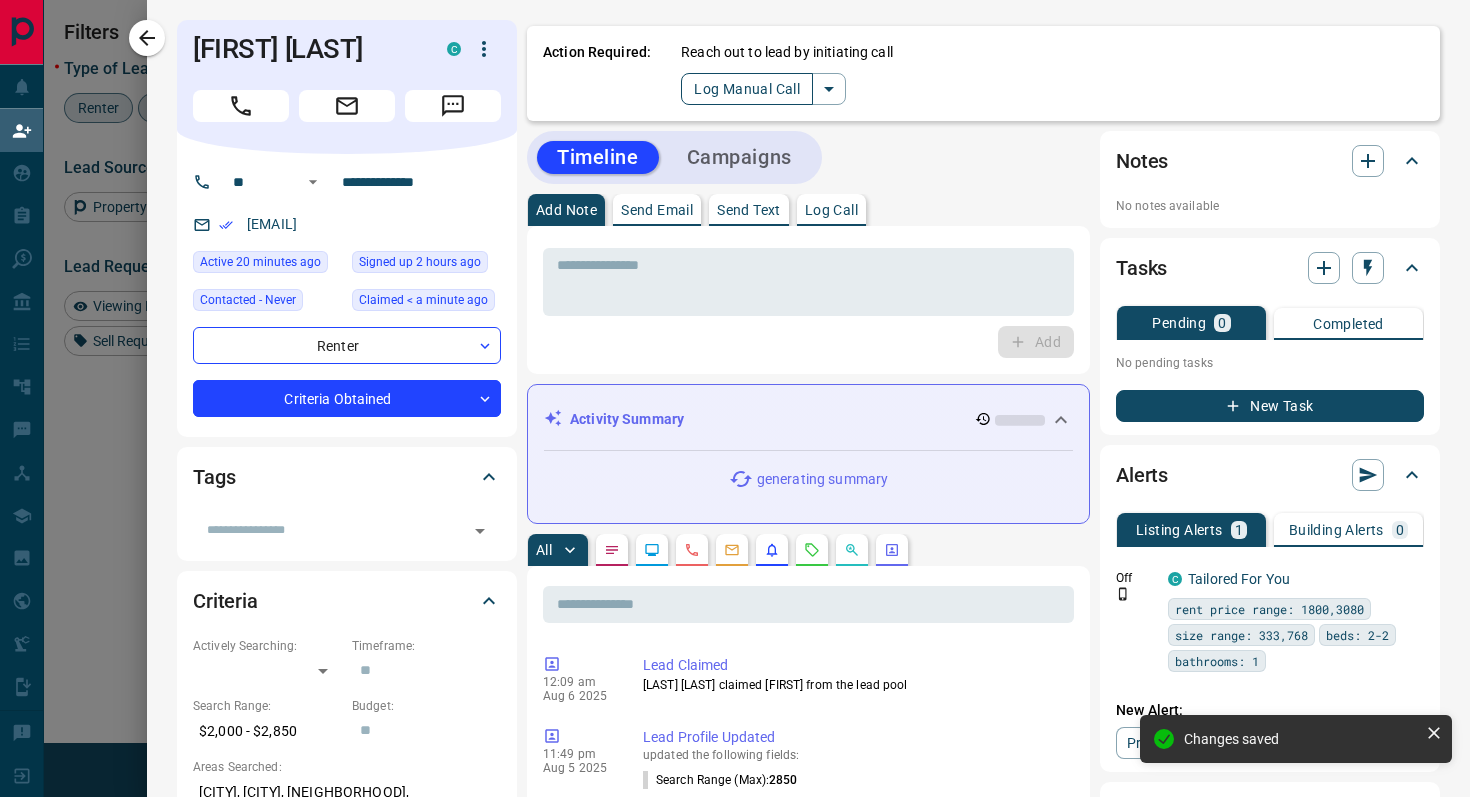 click on "Log Manual Call" at bounding box center [747, 89] 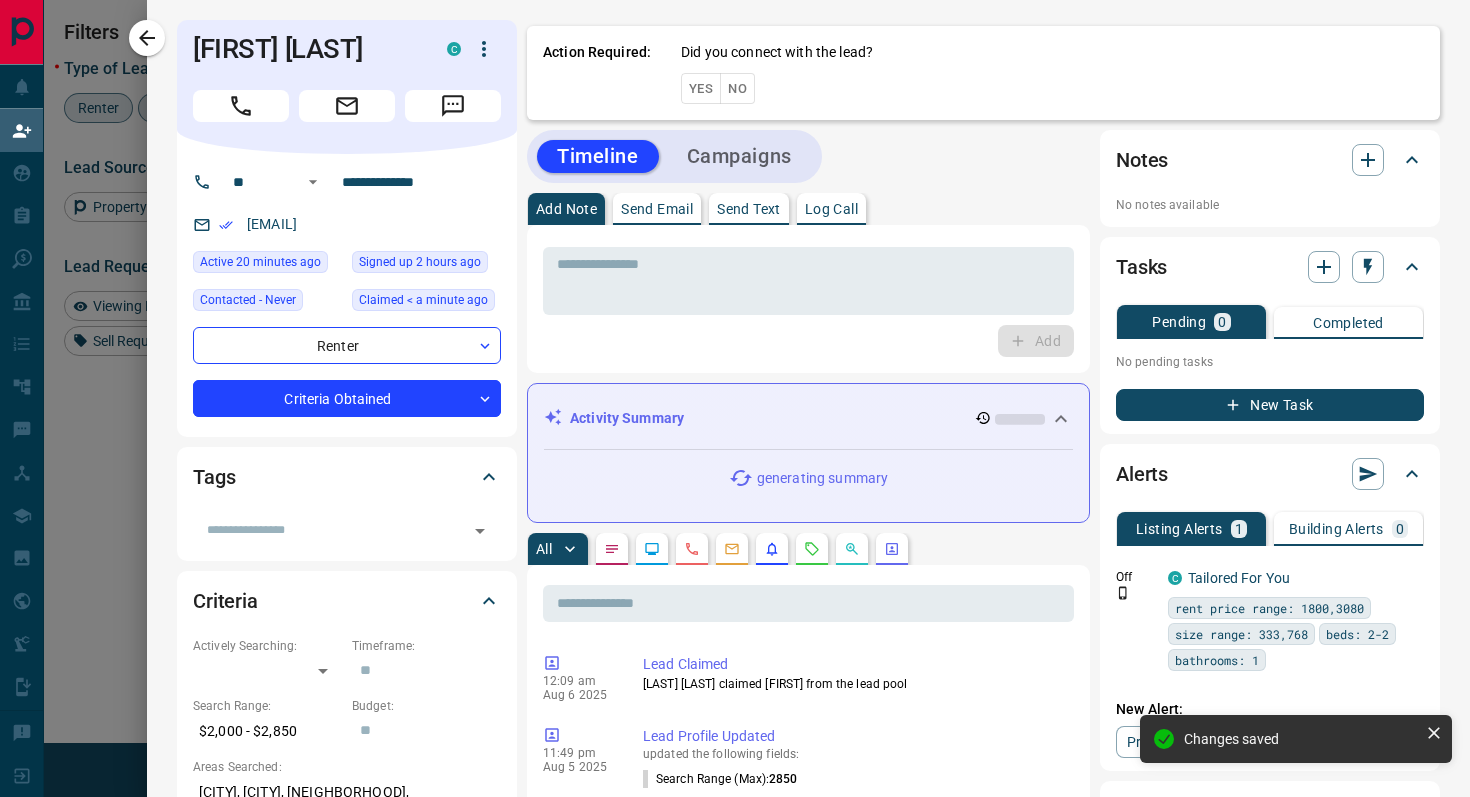 click on "Yes" at bounding box center (701, 88) 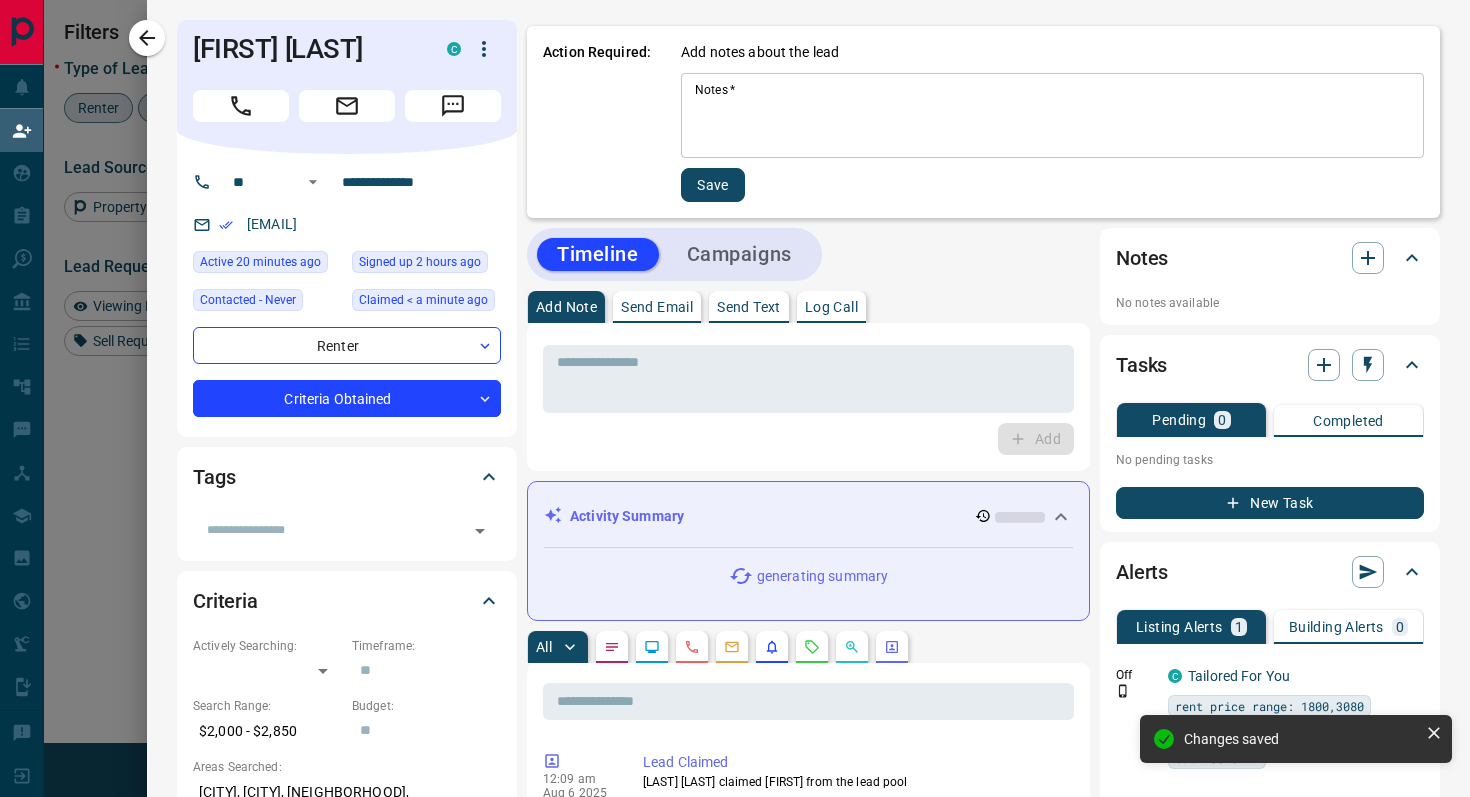 drag, startPoint x: 713, startPoint y: 89, endPoint x: 806, endPoint y: 93, distance: 93.08598 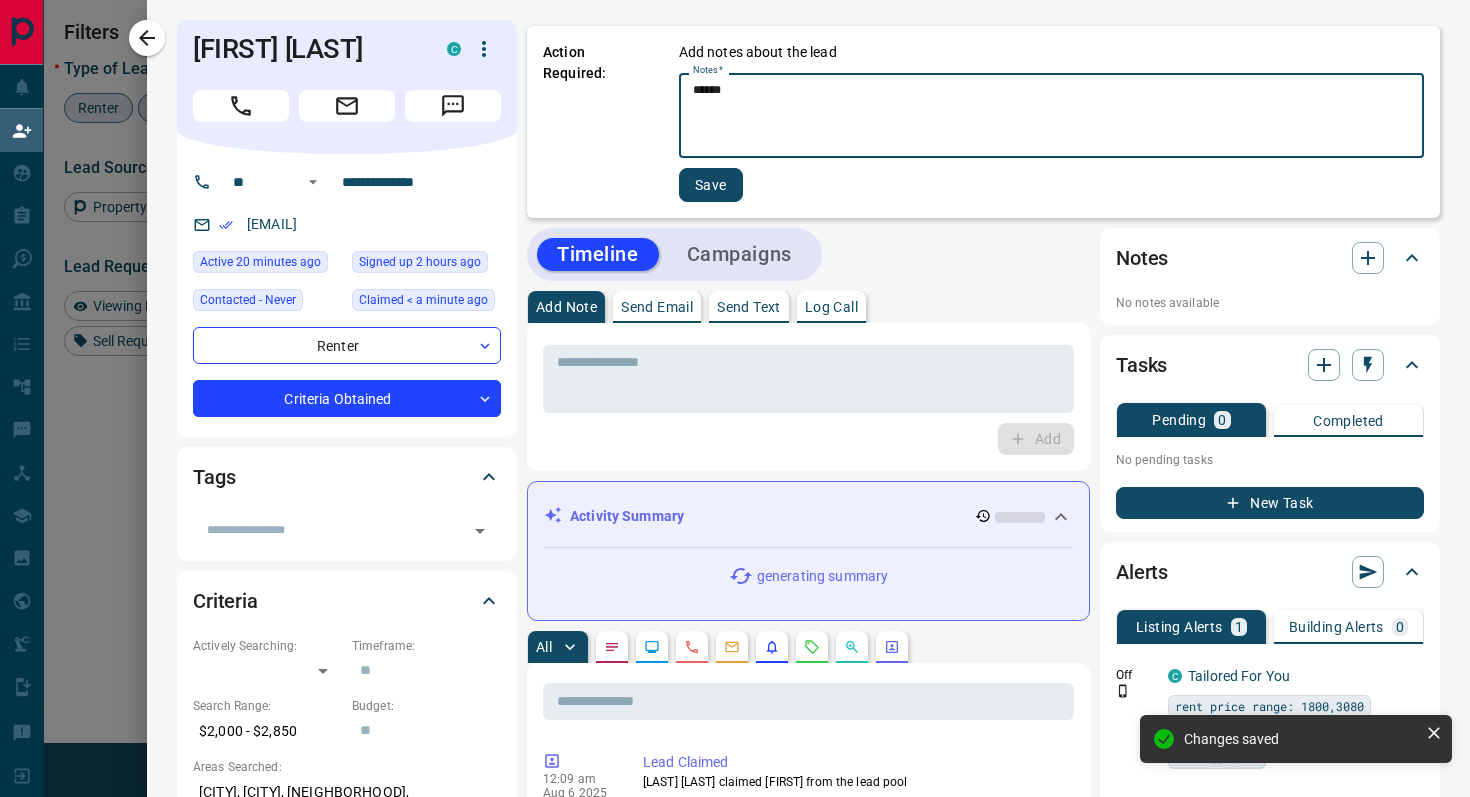 type on "******" 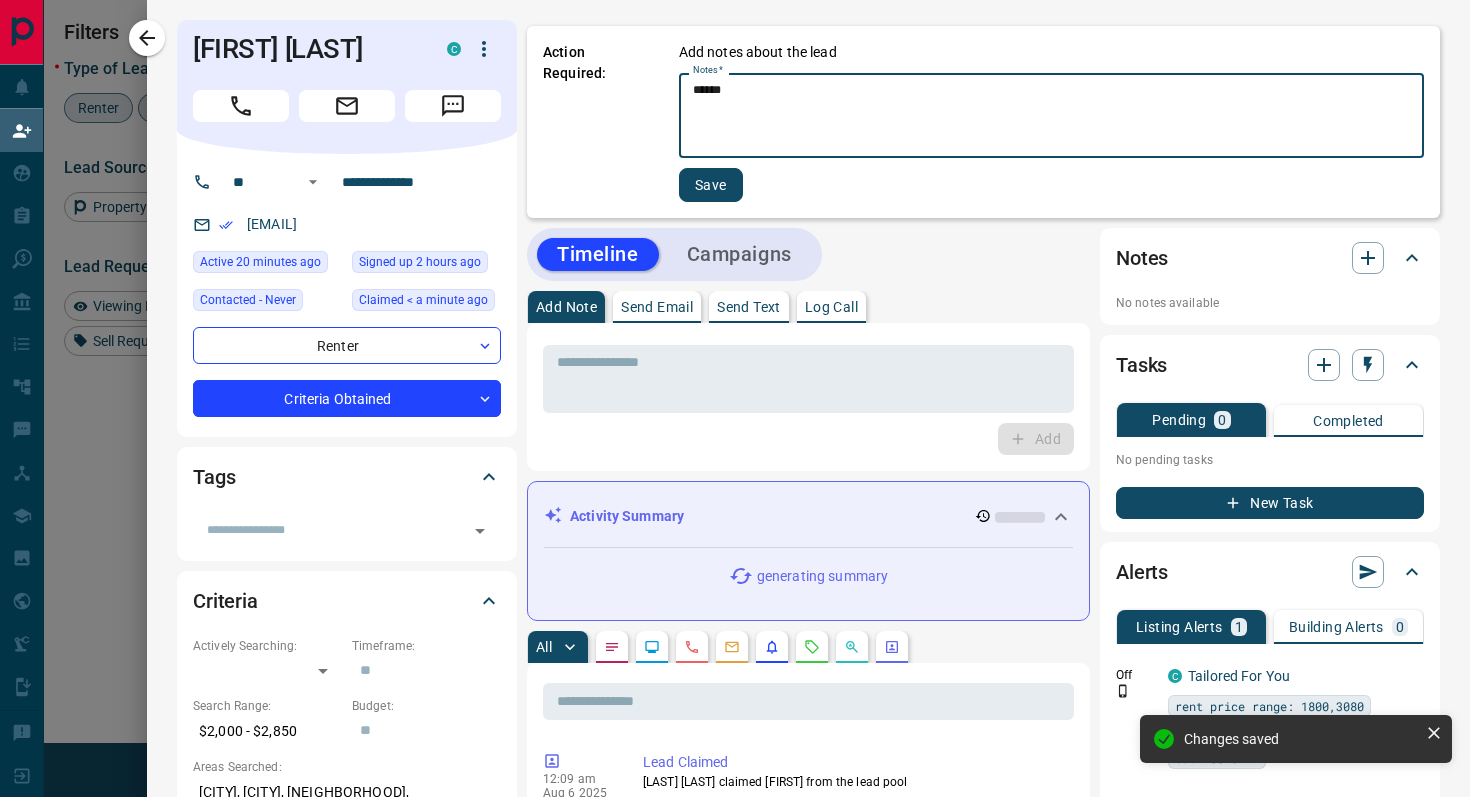 click on "Save" at bounding box center (711, 185) 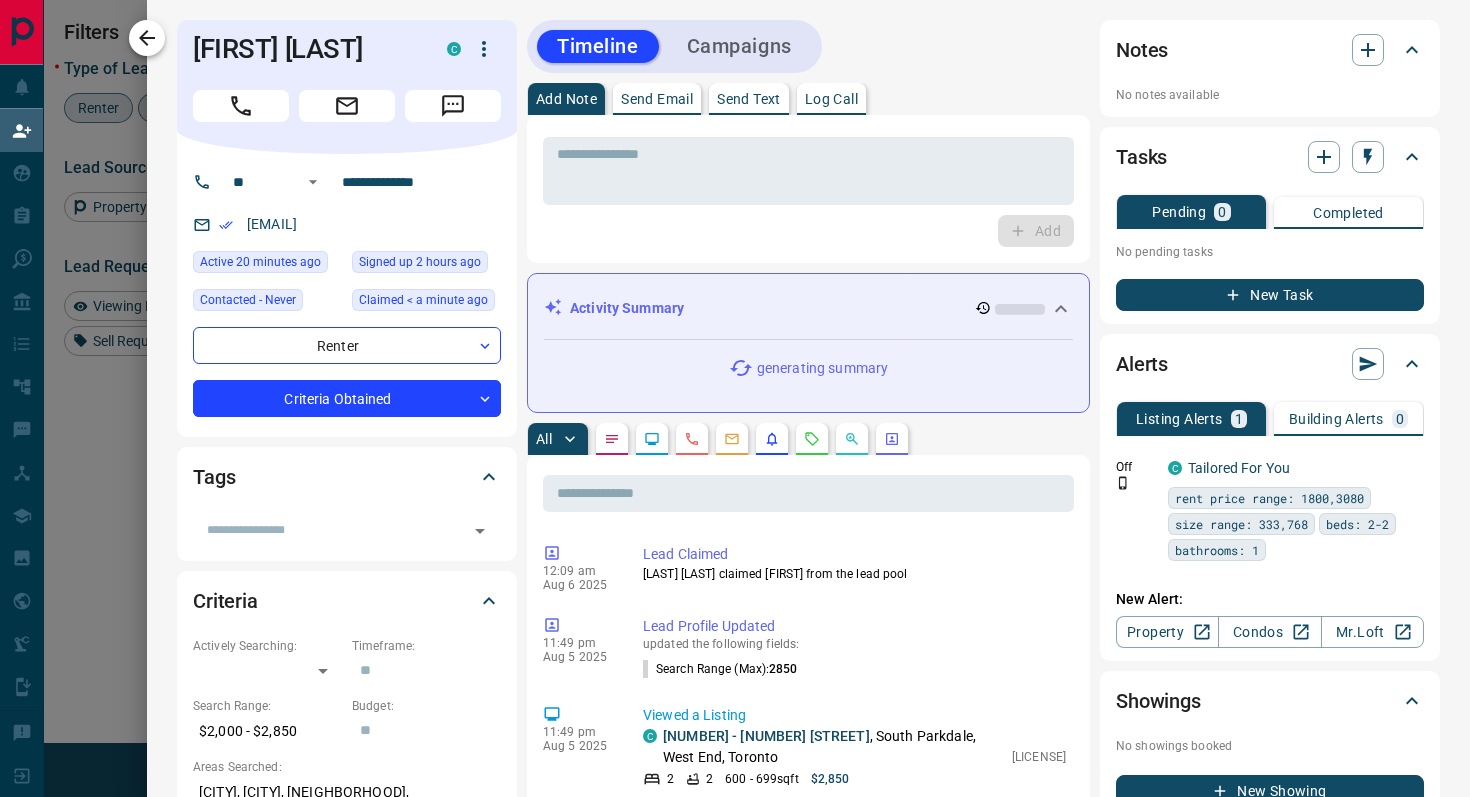 click at bounding box center (147, 38) 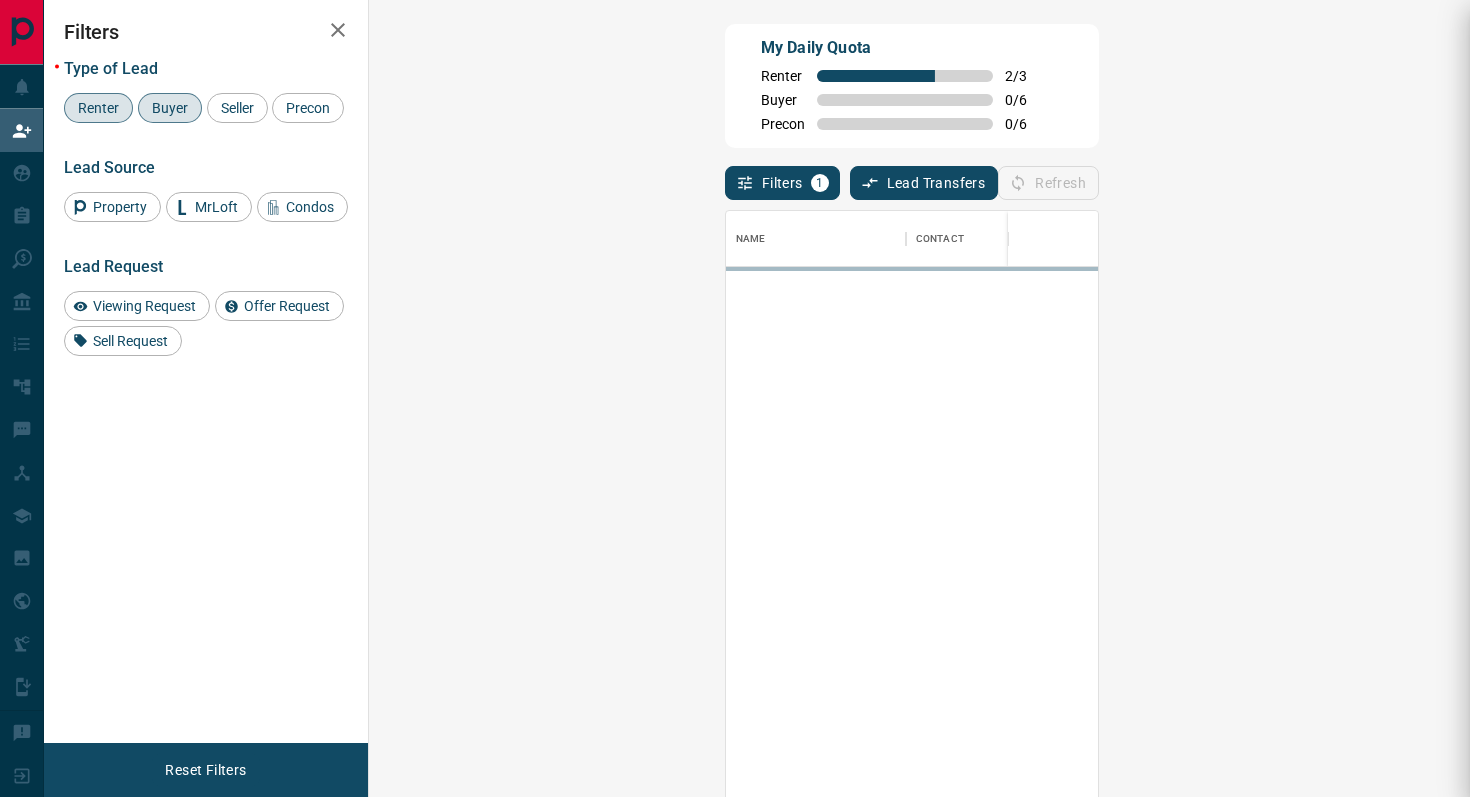 scroll, scrollTop: 1, scrollLeft: 1, axis: both 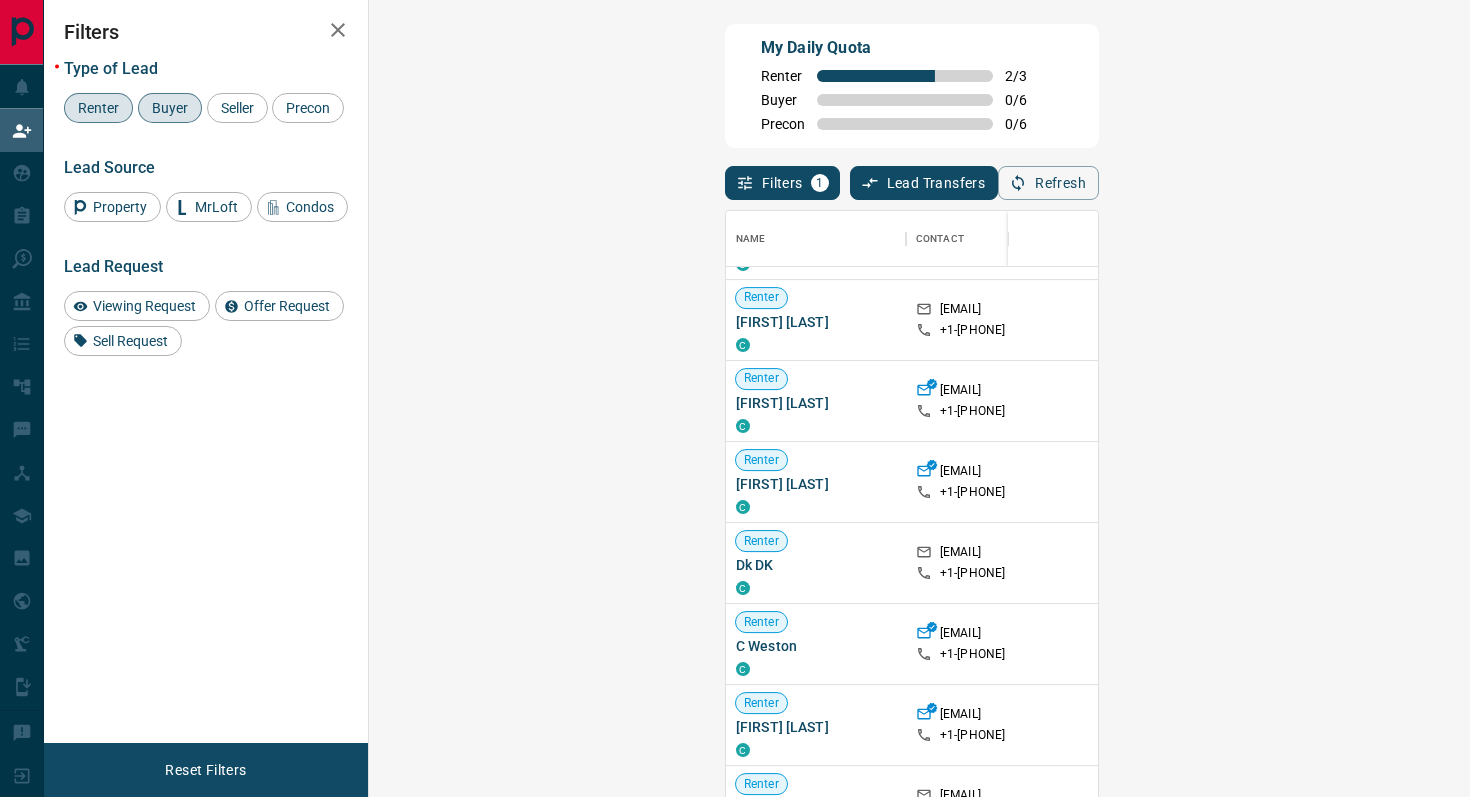 click on "Claim" at bounding box center [1739, 482] 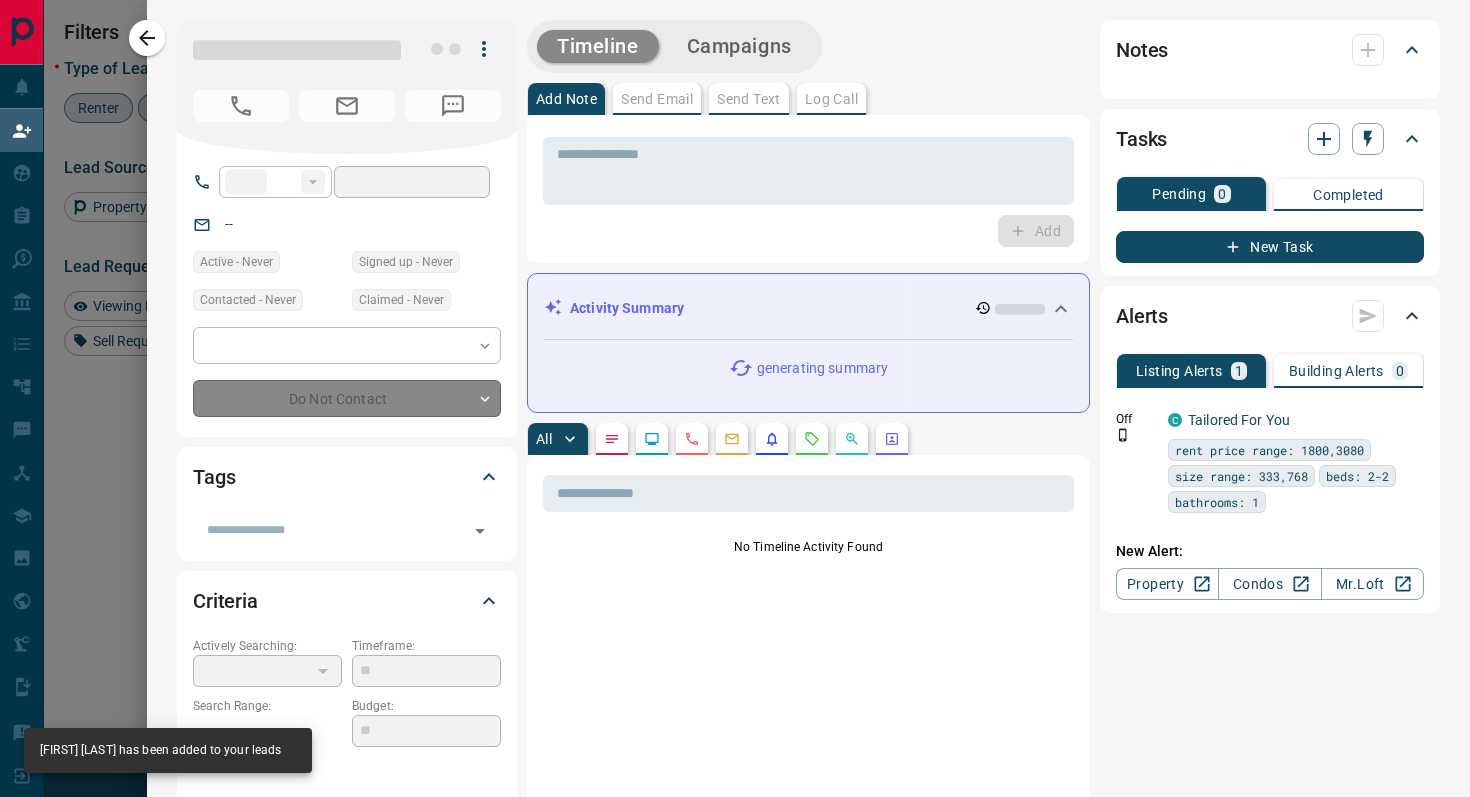 type on "**" 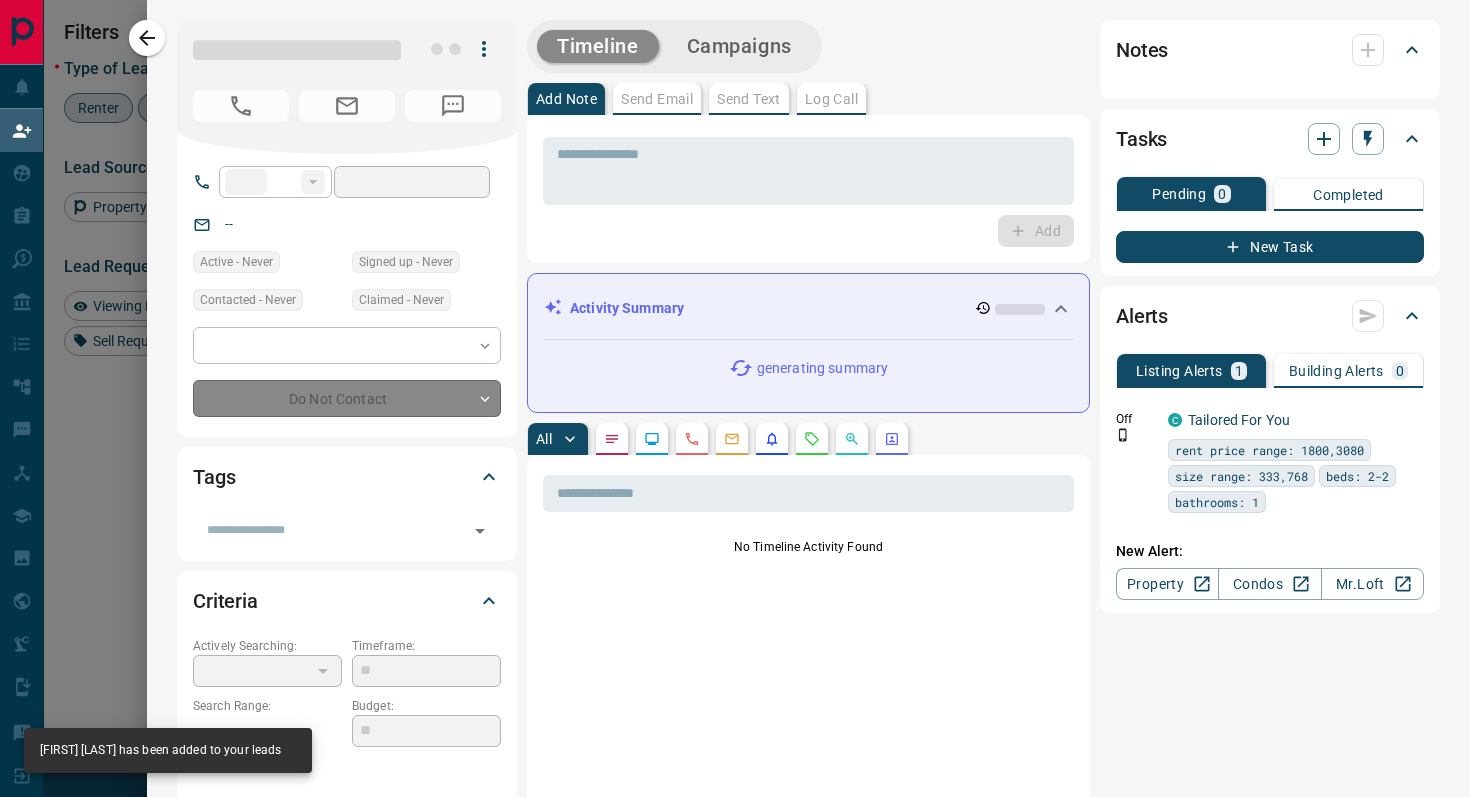 type on "**********" 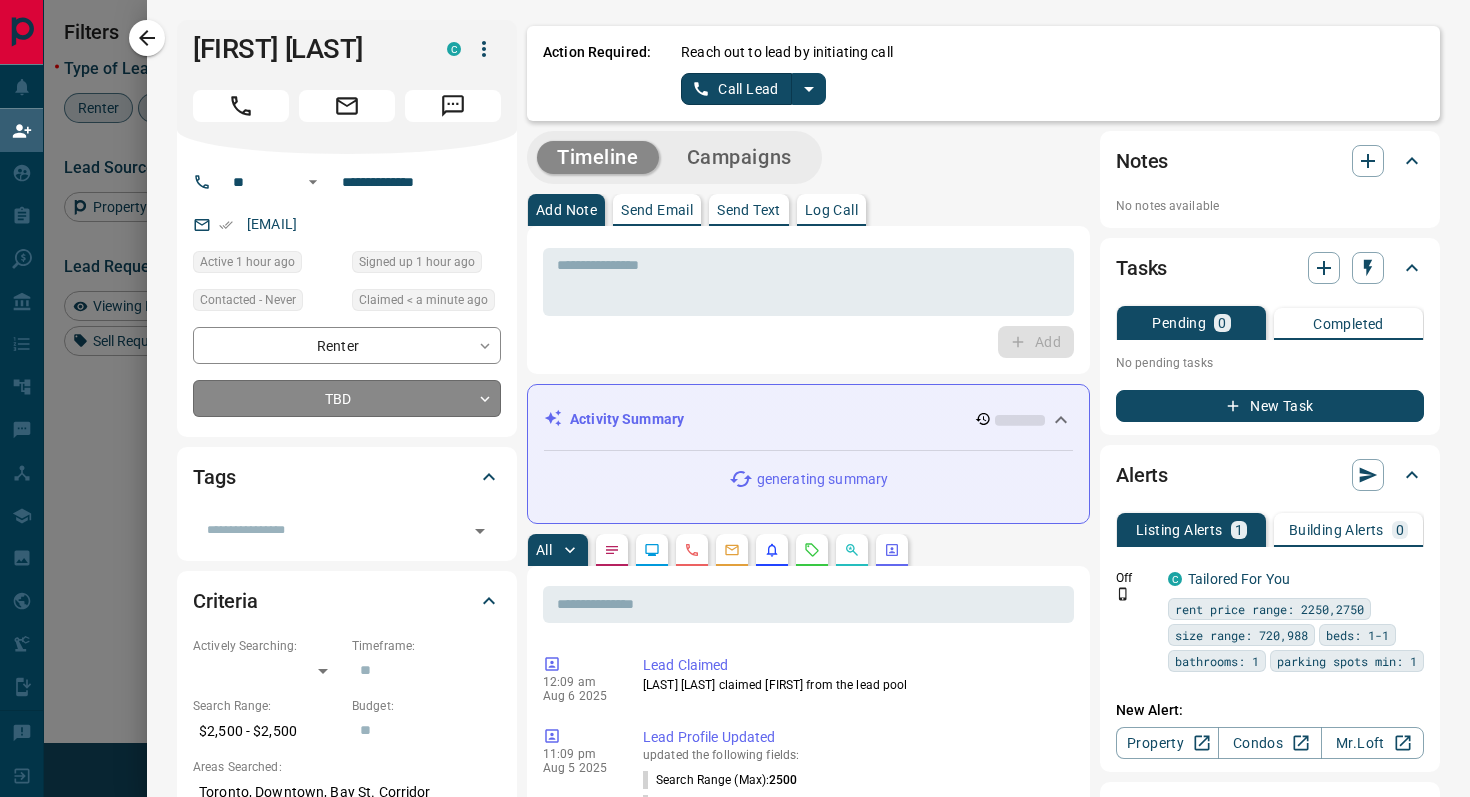 click on "Lead Transfers Claim Leads My Leads Tasks Opportunities Deals Campaigns Automations Messages Broker Bay Training Media Services Agent Resources Precon Worksheet Mobile Apps Disclosure Logout My Daily Quota Renter [NUMBER] / [NUMBER] Buyer [NUMBER] / [NUMBER] Precon [NUMBER] / [NUMBER] Filters [NUMBER] Lead Transfers [NUMBER] Refresh Name Contact Search   Search Range Location Requests AI Status Recent Opportunities (30d) Renter [FIRST] [LAST] C [EMAIL] +[COUNTRY_CODE]- [PHONE] $[NUMBER]K - $[NUMBER]K [CITY], [CITY], [NEIGHBORHOOD] Viewing Request   ( [NUMBER] ) AI Qualified Notes  Requested a Viewing Renter [FIRST] [LAST] C [EMAIL] +[COUNTRY_CODE]- [PHONE] Active $[NUMBER]K - $[NUMBER]K [CITY], [CITY] High Interest Renter [FIRST] [LAST] C [EMAIL] +[COUNTRY_CODE]- [PHONE] $[NUMBER]K - $[NUMBER]K [CITY], [CITY] High Interest Renter [FIRST] [LAST] C [EMAIL] +[COUNTRY_CODE]- [PHONE] $[NUMBER]K - $[NUMBER]K [CITY], [CITY] Renter [FIRST] [LAST] C [EMAIL] +[COUNTRY_CODE]- [PHONE] $[NUMBER]K - $[NUMBER]K [CITY], [CITY], [NEIGHBORHOOD], [NEIGHBORHOOD] | [NEIGHBORHOOD], +[NUMBER] Renter [FIRST] [LAST] C [EMAIL] +[COUNTRY_CODE]- [PHONE] $[NUMBER]K - $[NUMBER]K [CITY], [CITY] Renter C C" at bounding box center (735, 339) 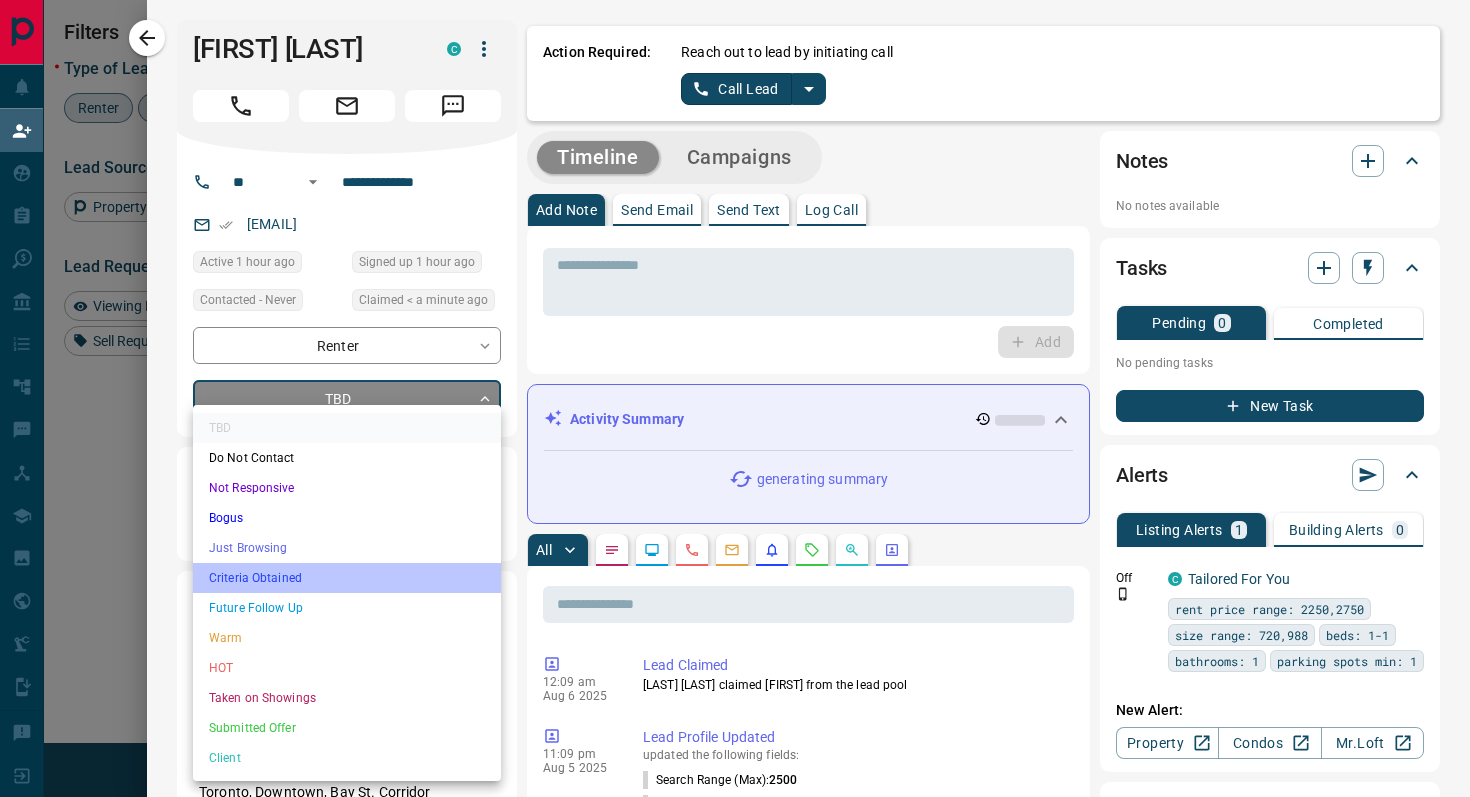 click on "Criteria Obtained" at bounding box center [347, 578] 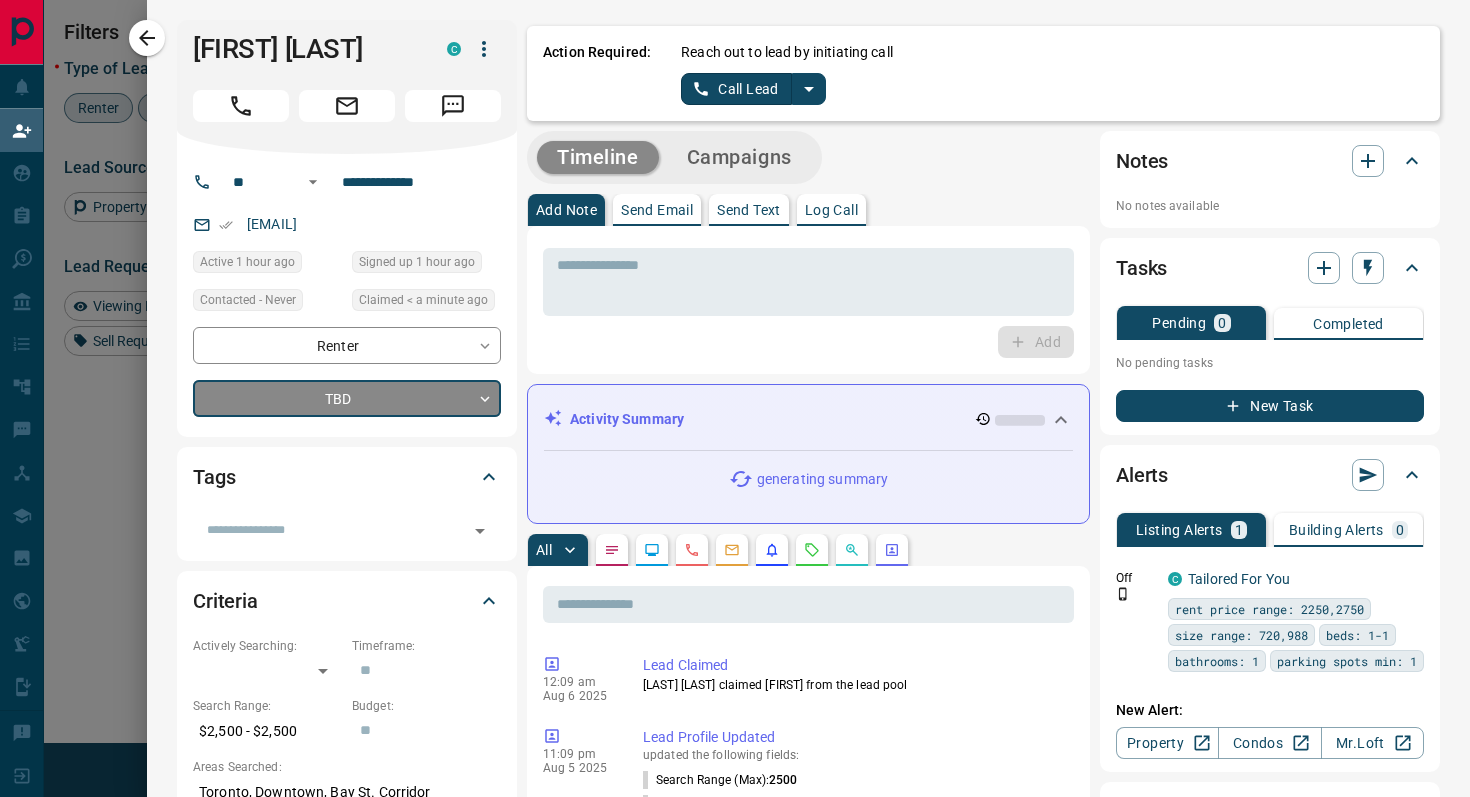 type on "*" 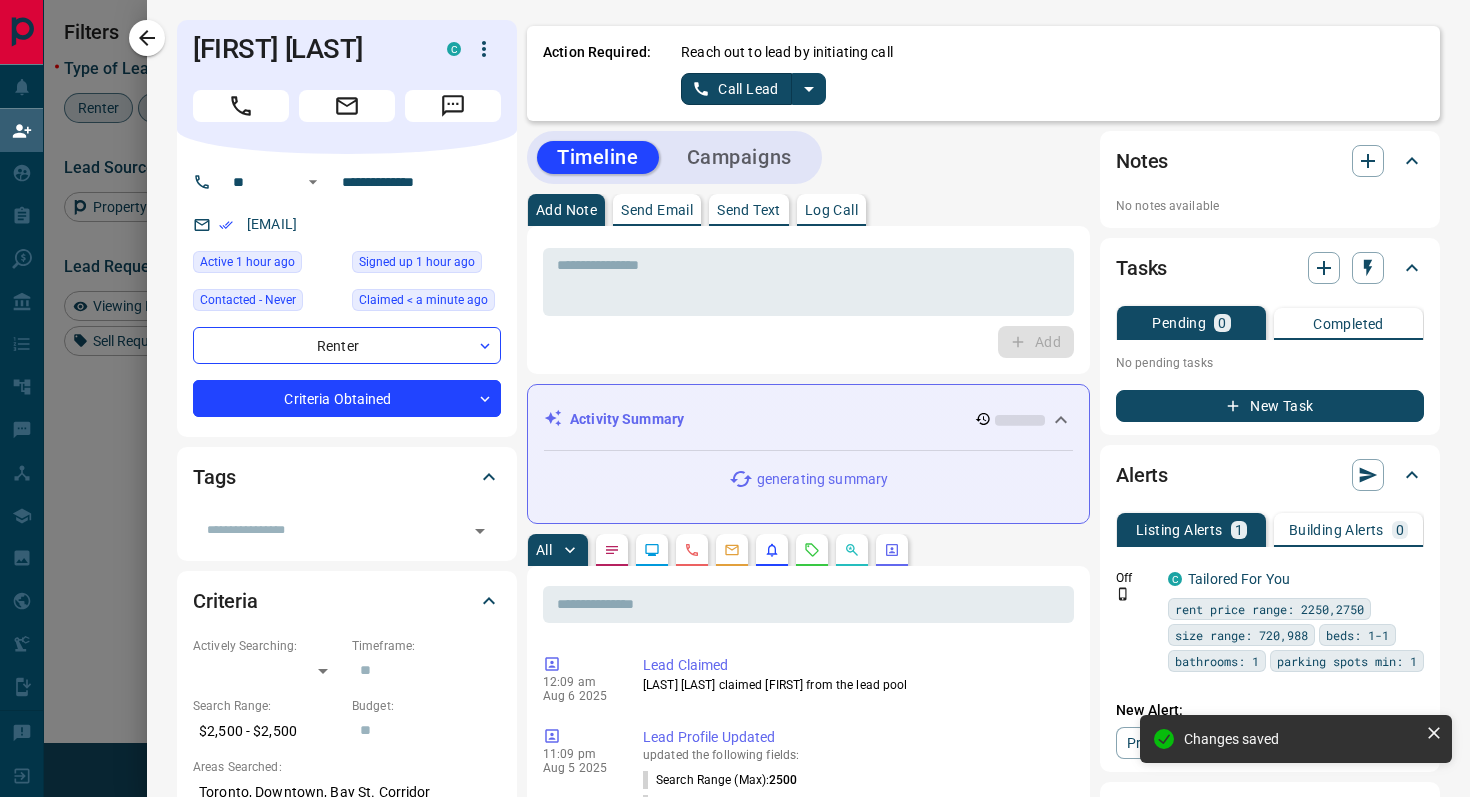 click 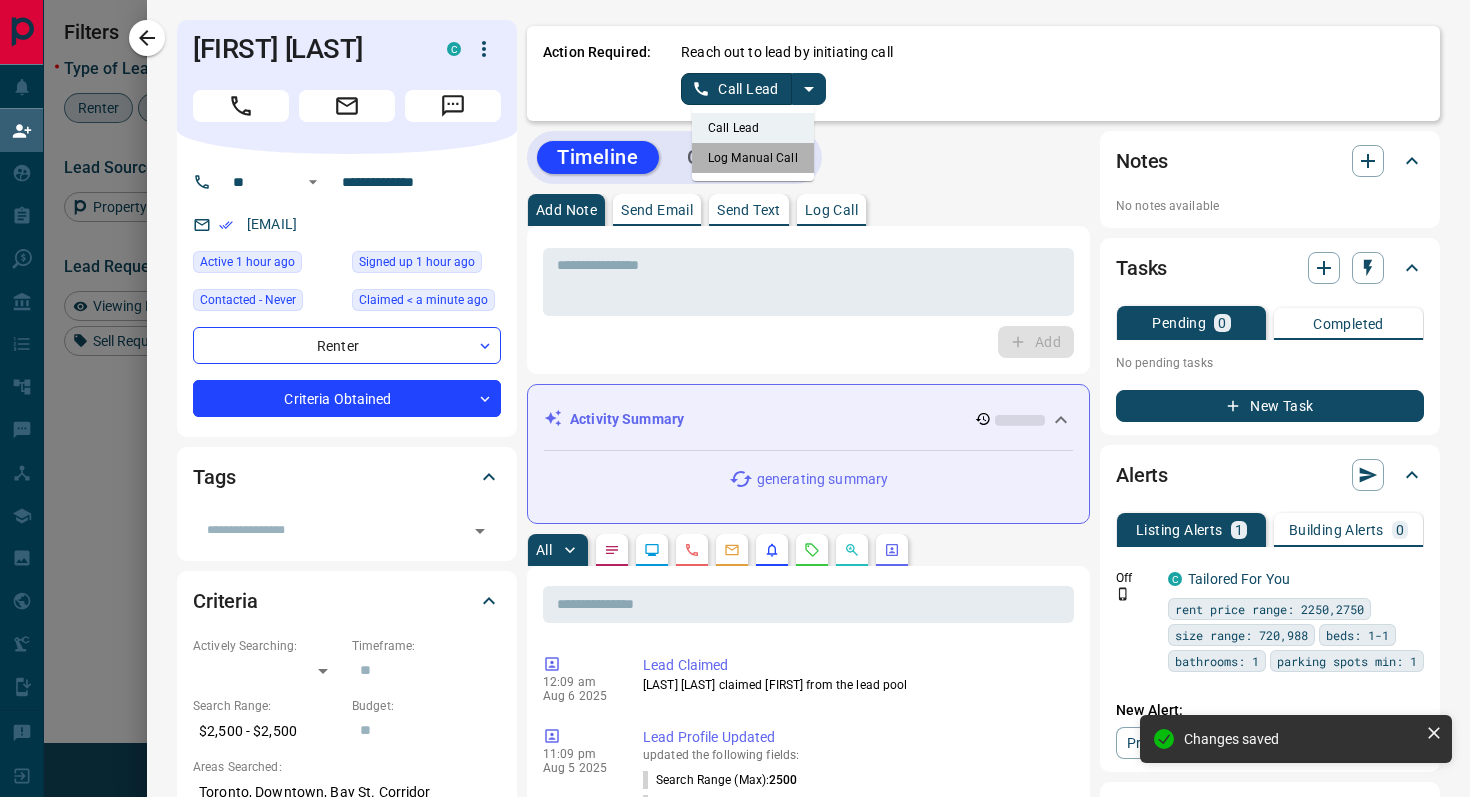click on "Log Manual Call" at bounding box center (753, 158) 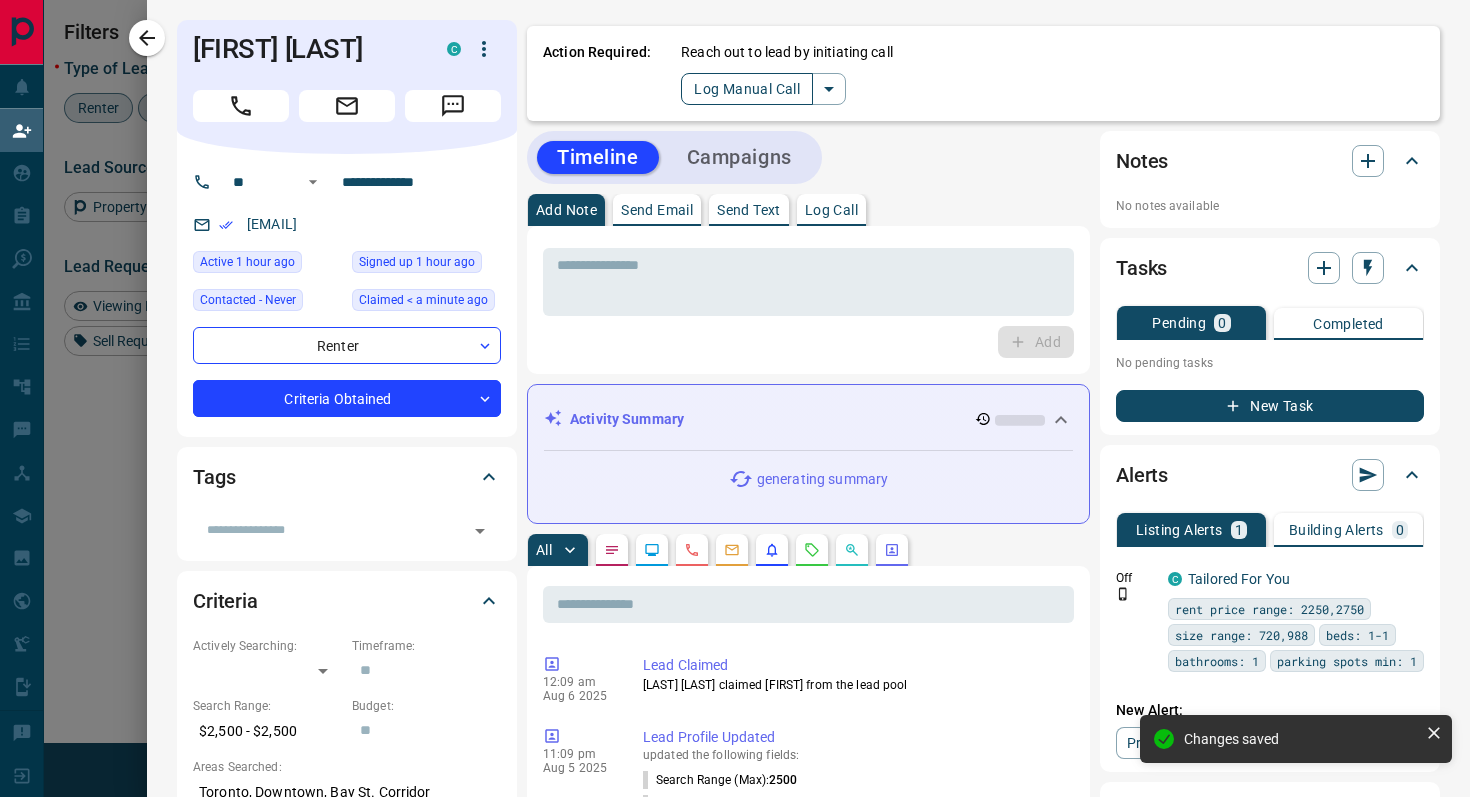 click on "Log Manual Call" at bounding box center (747, 89) 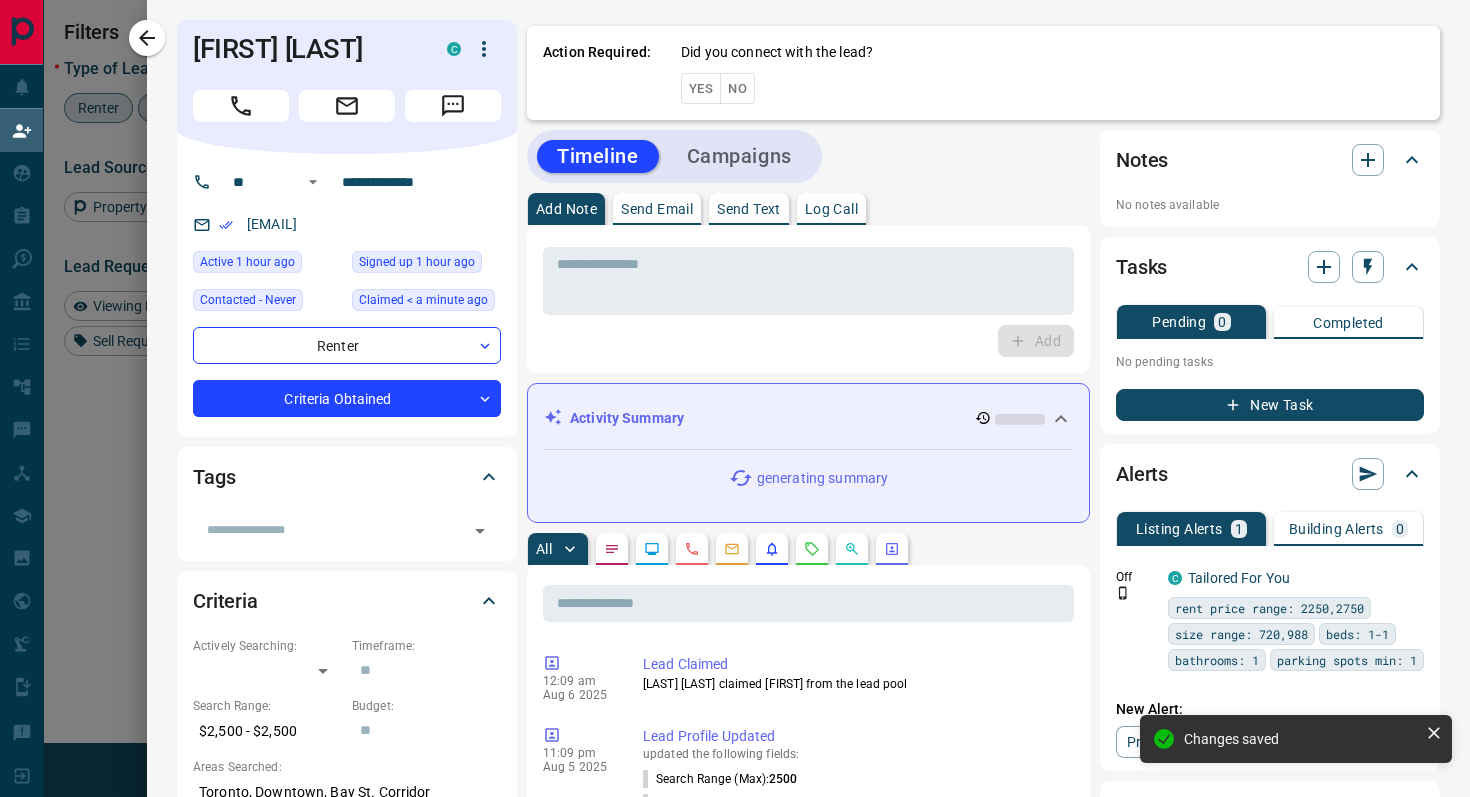 click on "Yes" at bounding box center (701, 88) 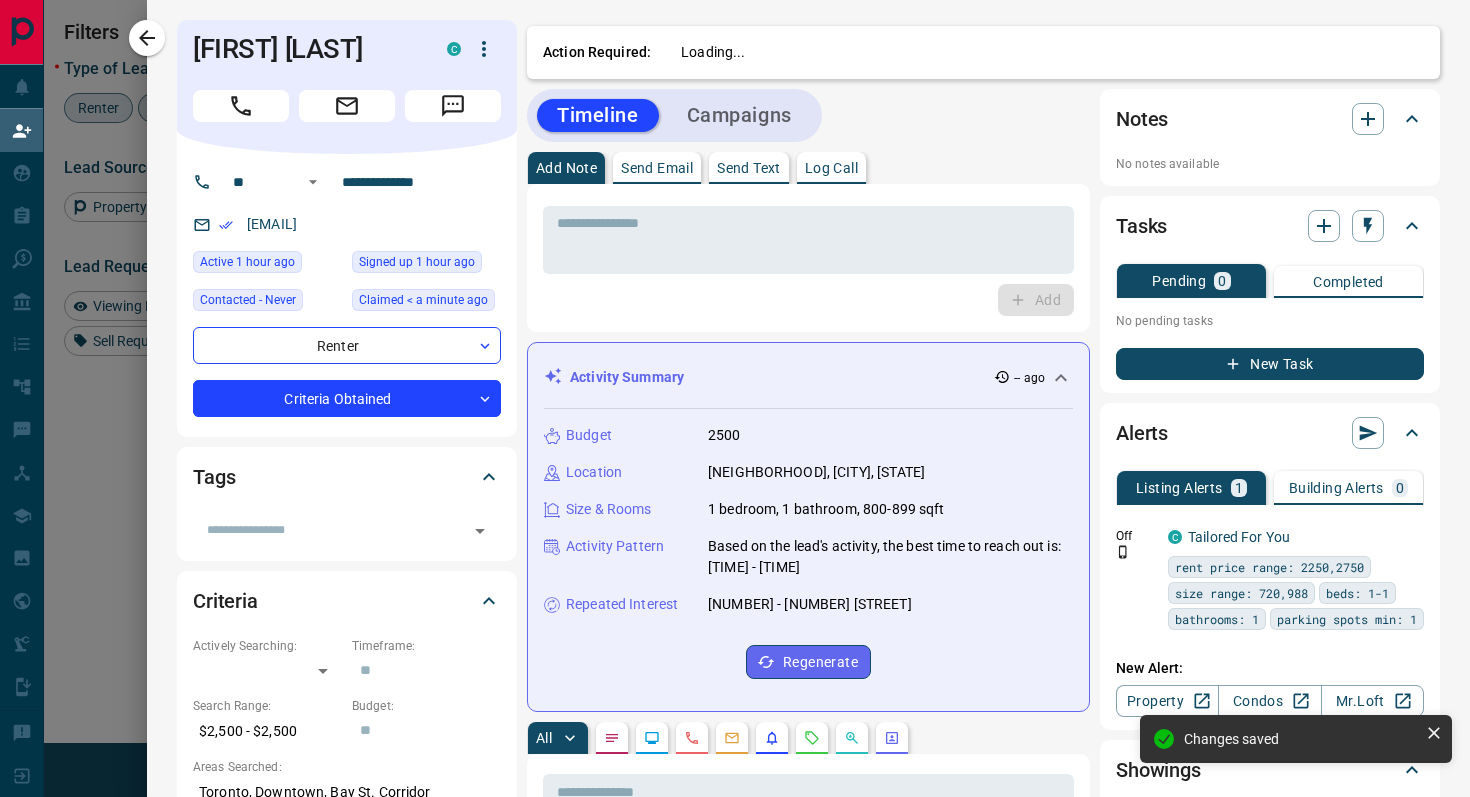 click on "Action Required: Loading... Timeline Campaigns Add Note Send Email Send Text Log Call * ​ Add Activity Summary -- ago Budget [NUMBER] Location [NEIGHBORHOOD], [CITY], [STATE] Size & Rooms [NUMBER] bedroom, [NUMBER] bathroom, [NUMBER]-[NUMBER] sqft Activity Pattern Based on the lead's activity, the best time to reach out is:  [TIME] - [TIME] Repeated Interest [NUMBER] - [NUMBER] [STREET] Regenerate All ​ [TIME] [DATE] Lead Claimed [LAST] [LAST] claimed [FIRST] from the lead pool   [TIME] [DATE] Lead Profile Updated  updated the following fields: Search Range (Max) :  [NUMBER] Search Range (Min) :  [NUMBER] [TIME] [DATE] Saved Search Created system setup a Listing Alert for [FIRST] C Tailored For You Frequency:  Off [TIME] [DATE] Lead Profile Updated  updated the following fields: Phone :  [PHONE] Country Code :  +[NUMBER] [TIME] [DATE] Subscribed to All Communications [FIRST] has Subscribed to receive All Communication Emails  [TIME] [DATE] User Registered [TIME] [DATE] Viewed a Listing C" at bounding box center (983, 1038) 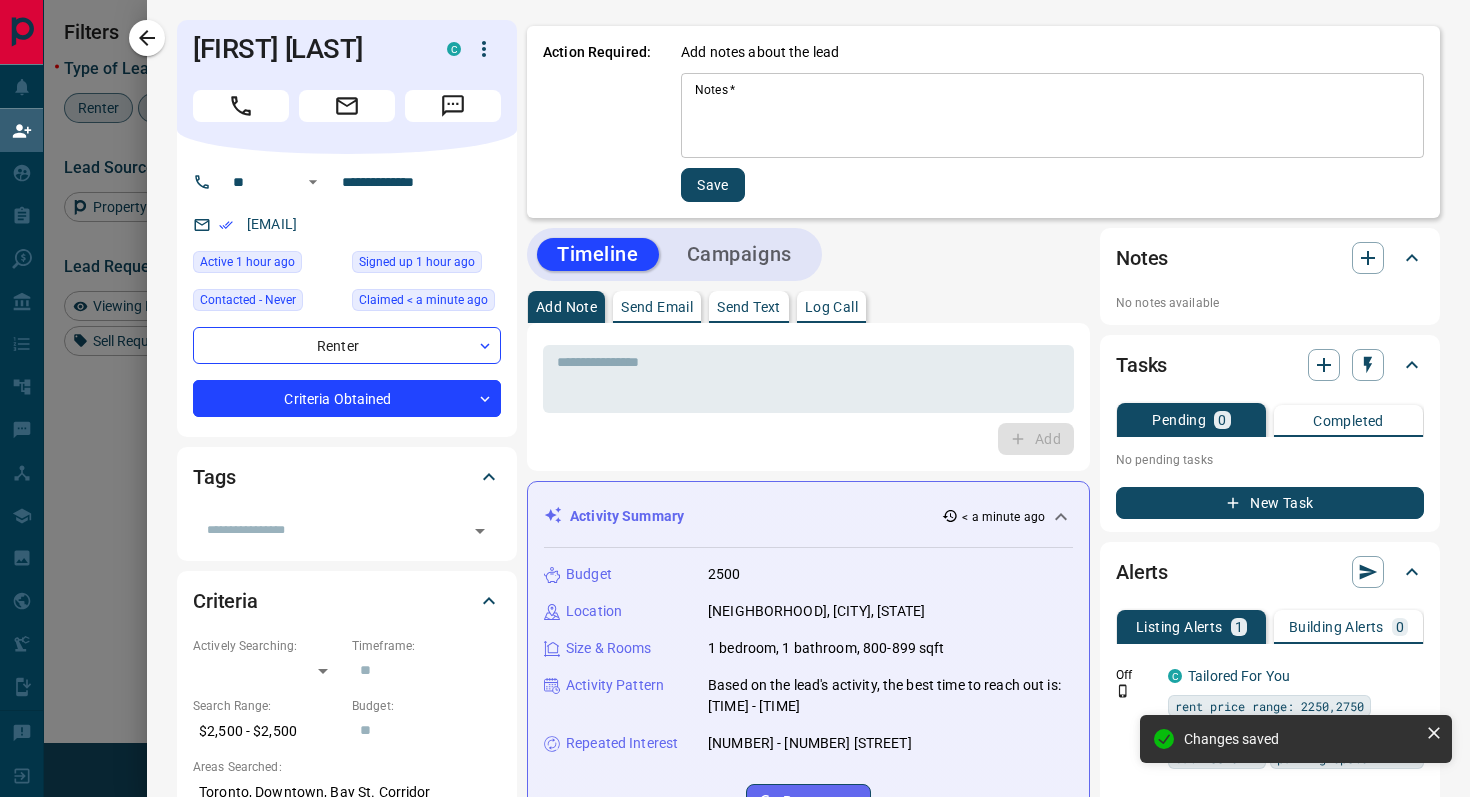click on "Notes   *" at bounding box center [1052, 116] 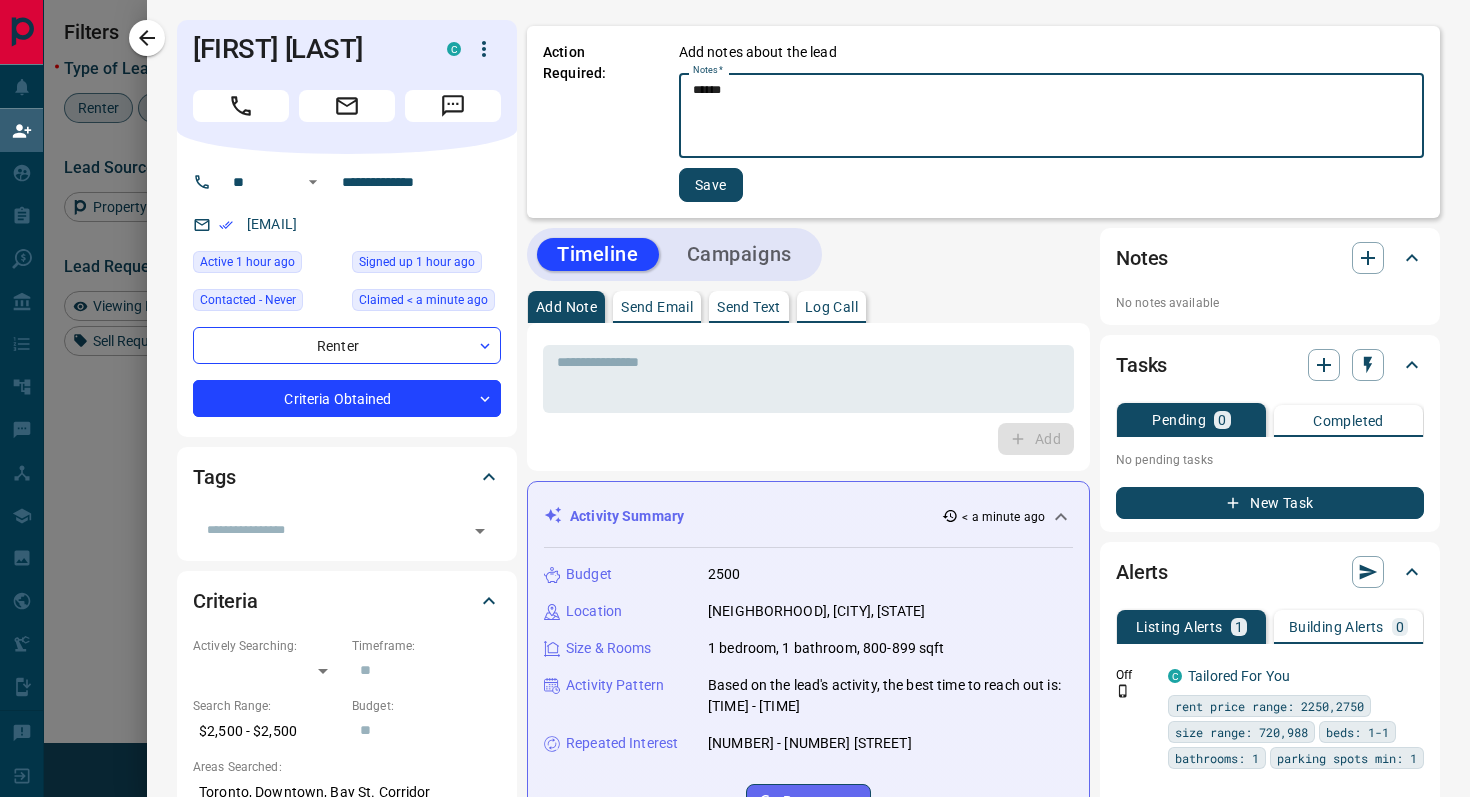type on "******" 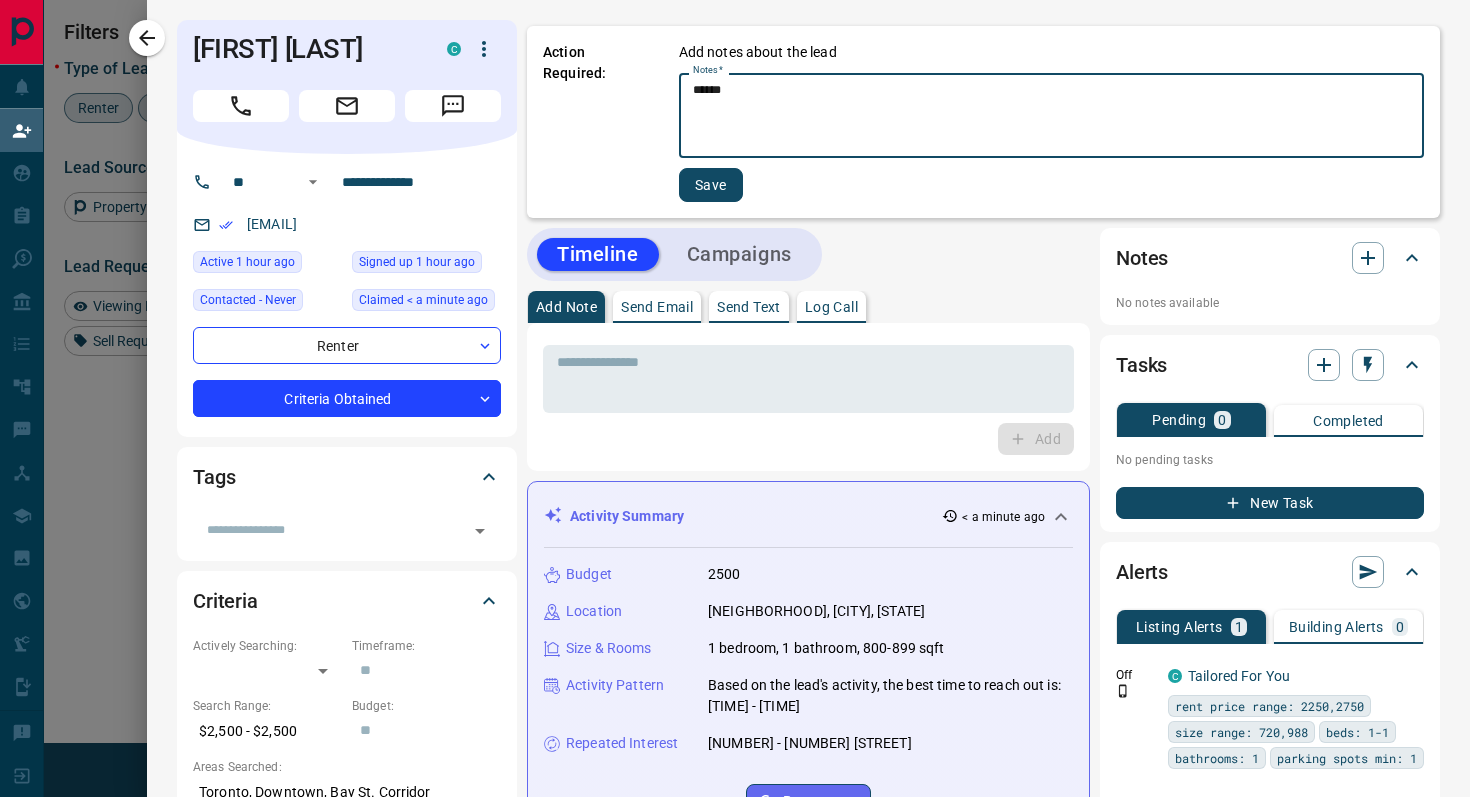 click on "Save" at bounding box center [711, 185] 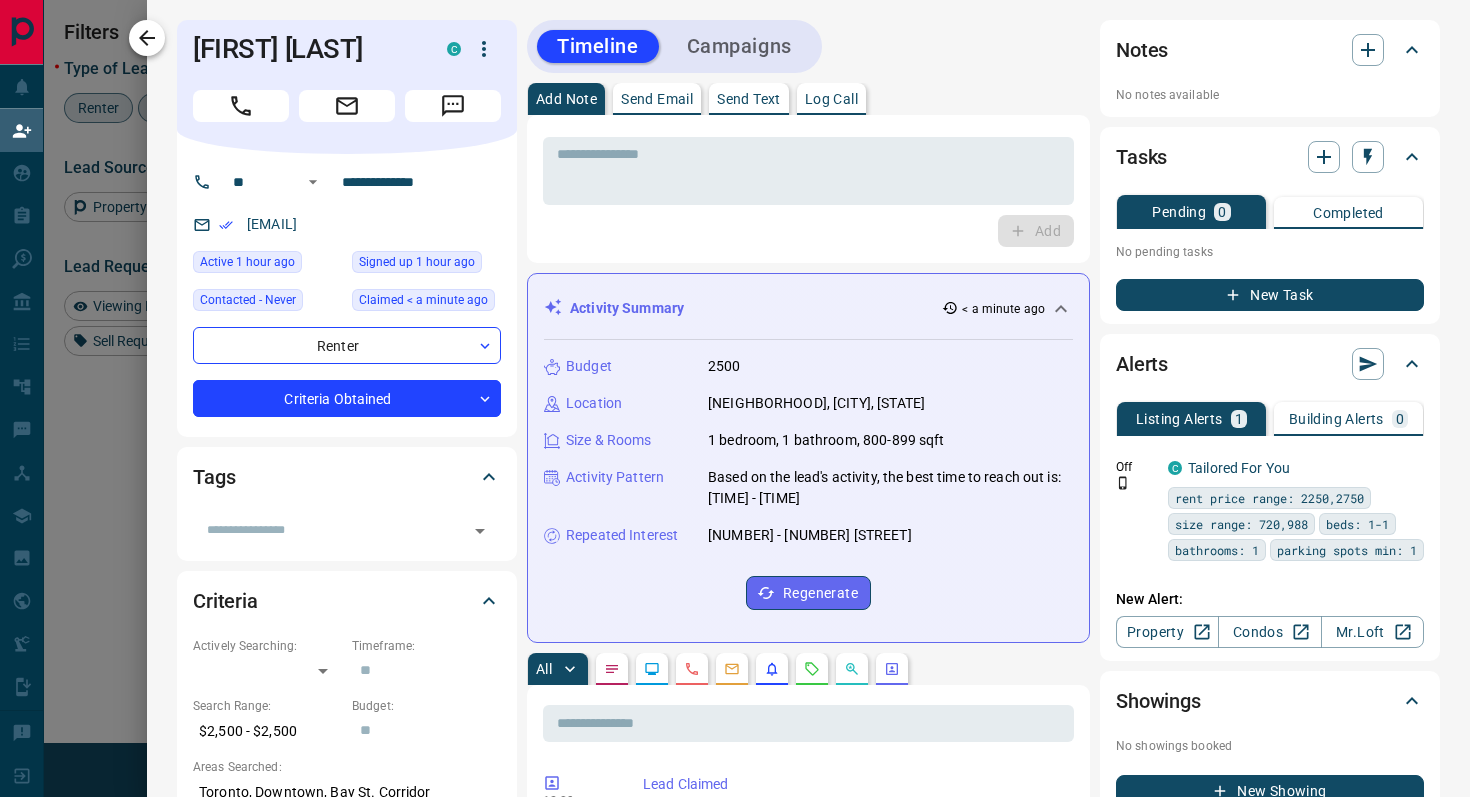 click 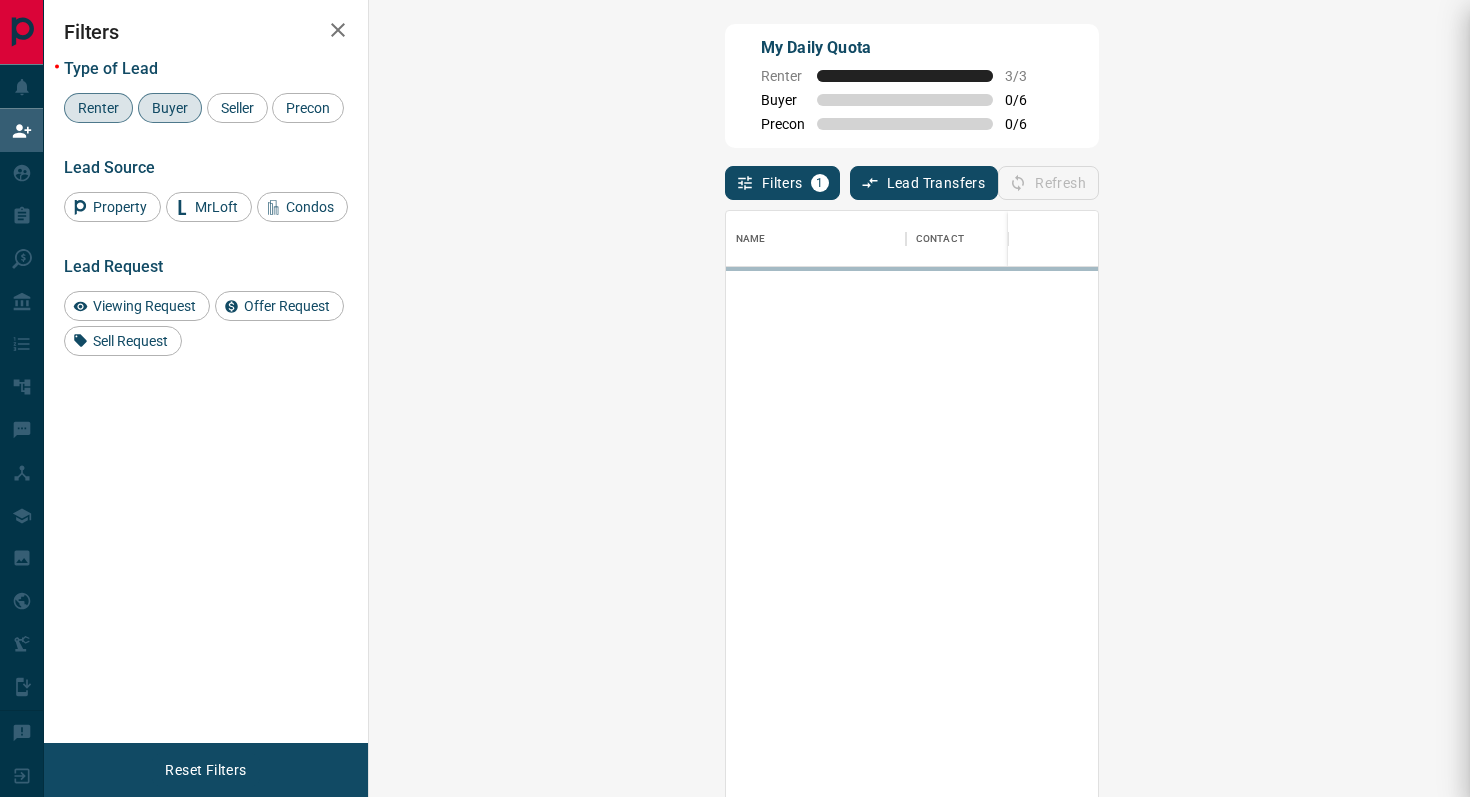 scroll, scrollTop: 1, scrollLeft: 1, axis: both 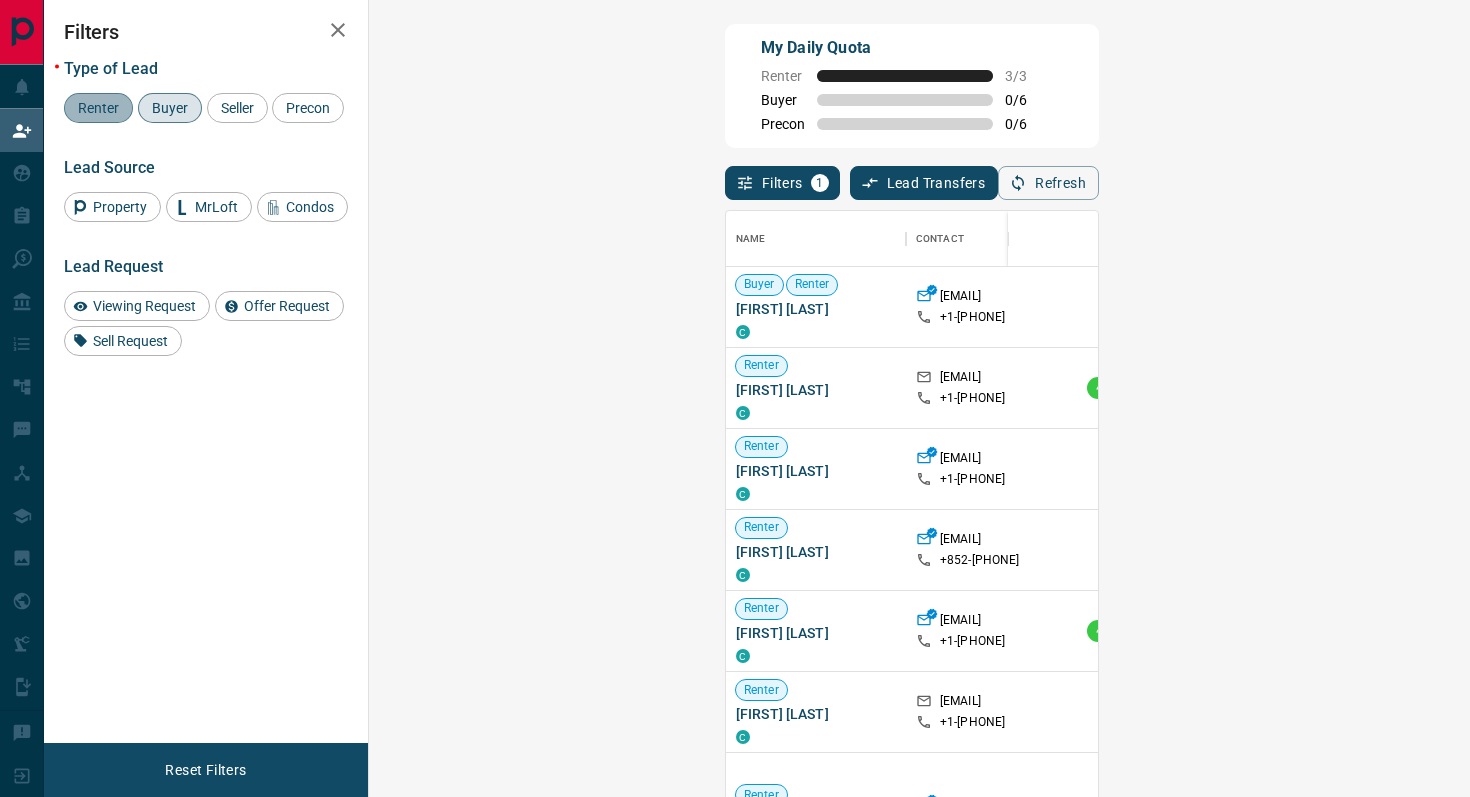 click on "Renter" at bounding box center (98, 108) 